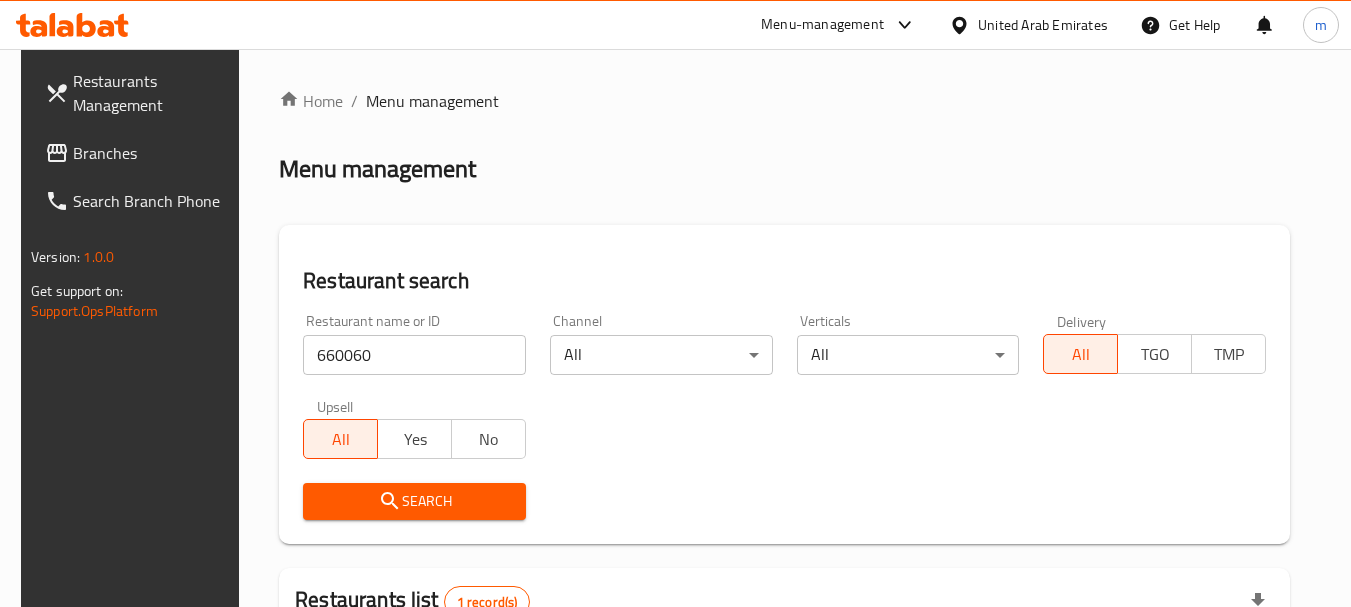 click on "United Arab Emirates" at bounding box center (1043, 25) 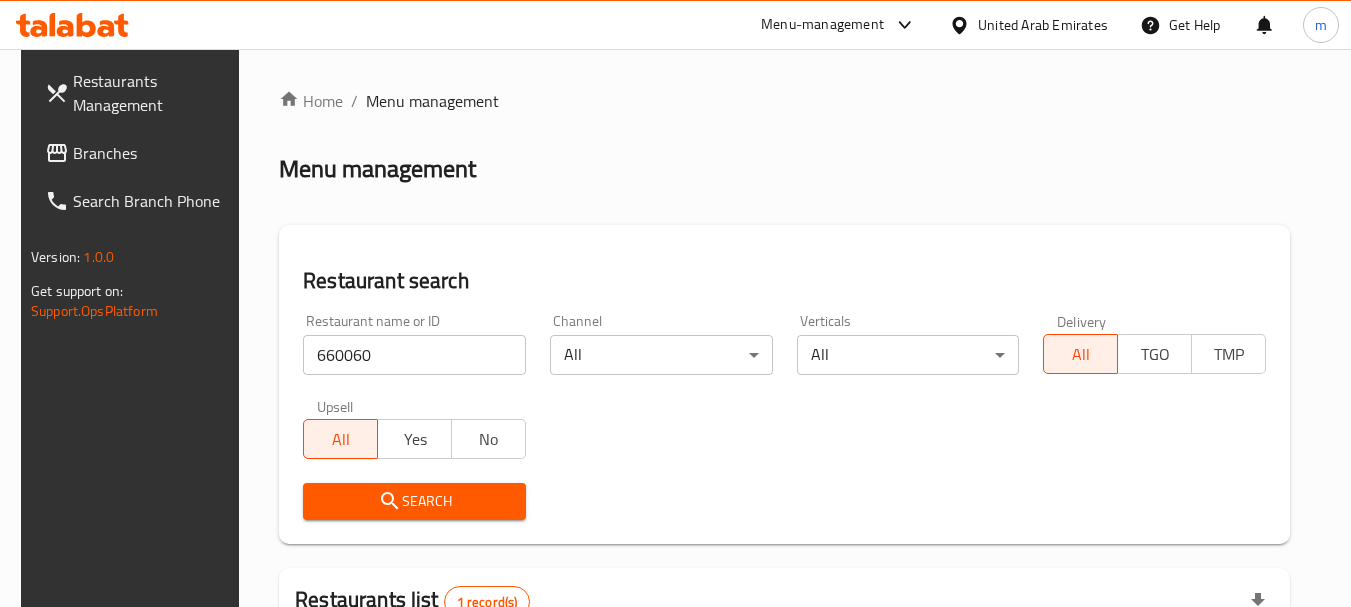 scroll, scrollTop: 285, scrollLeft: 0, axis: vertical 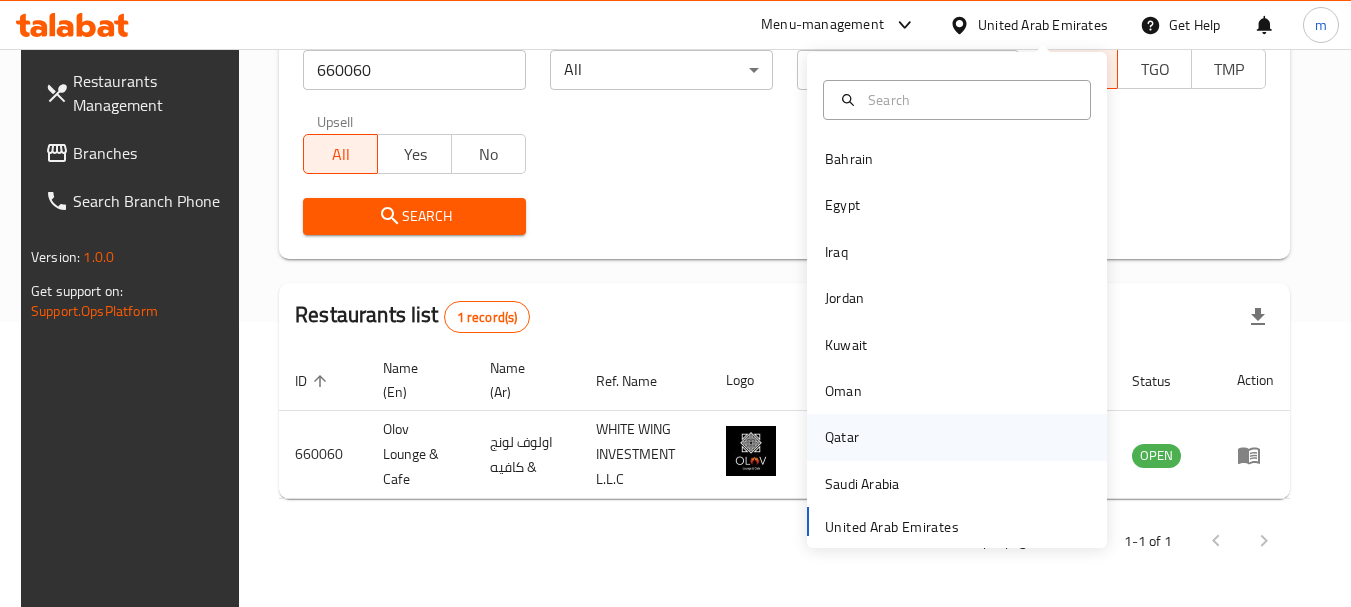 click on "Qatar" at bounding box center (842, 437) 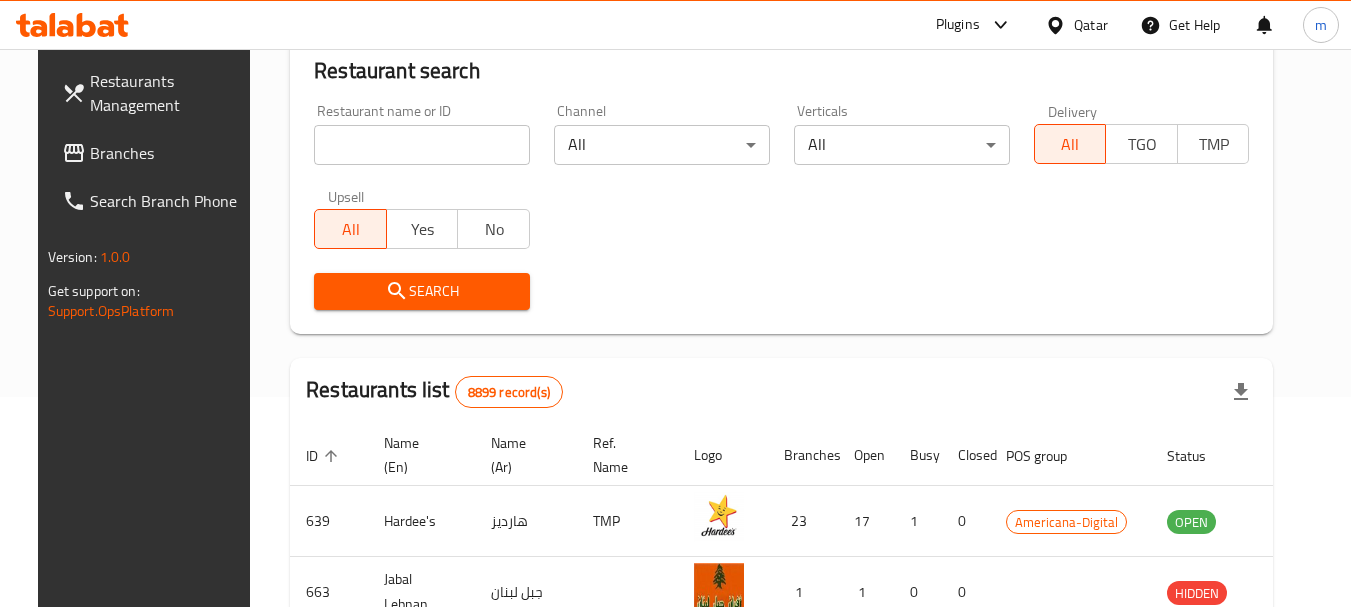 scroll, scrollTop: 285, scrollLeft: 0, axis: vertical 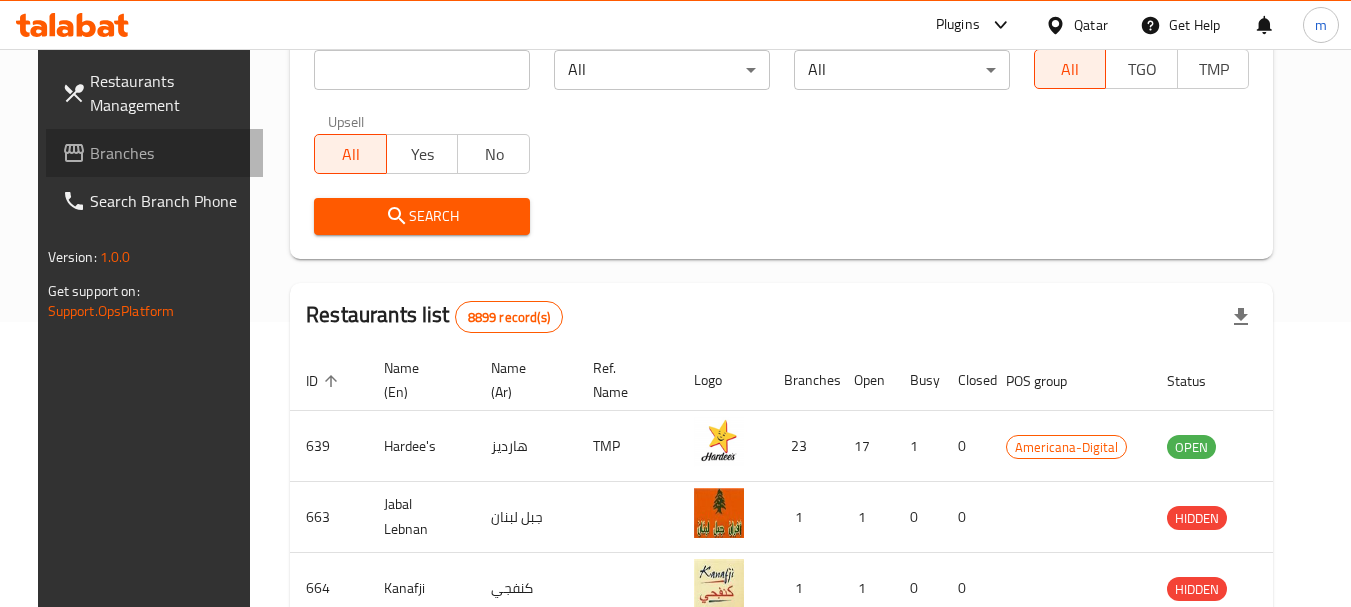 click on "Branches" at bounding box center [169, 153] 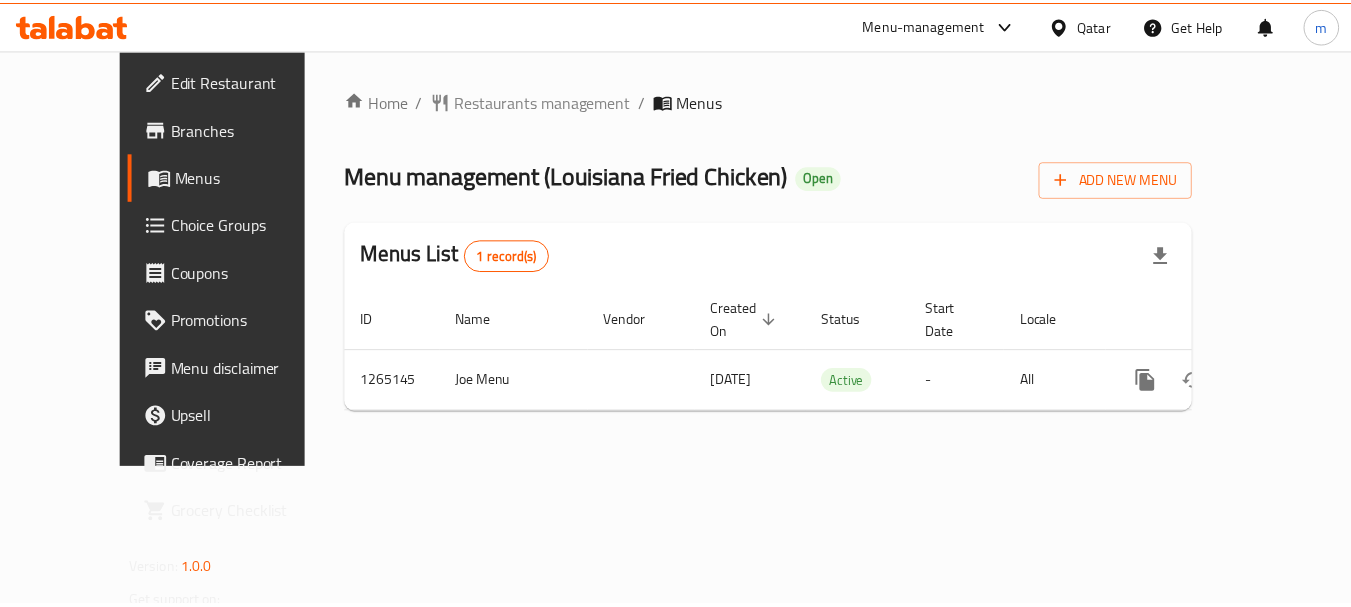 scroll, scrollTop: 0, scrollLeft: 0, axis: both 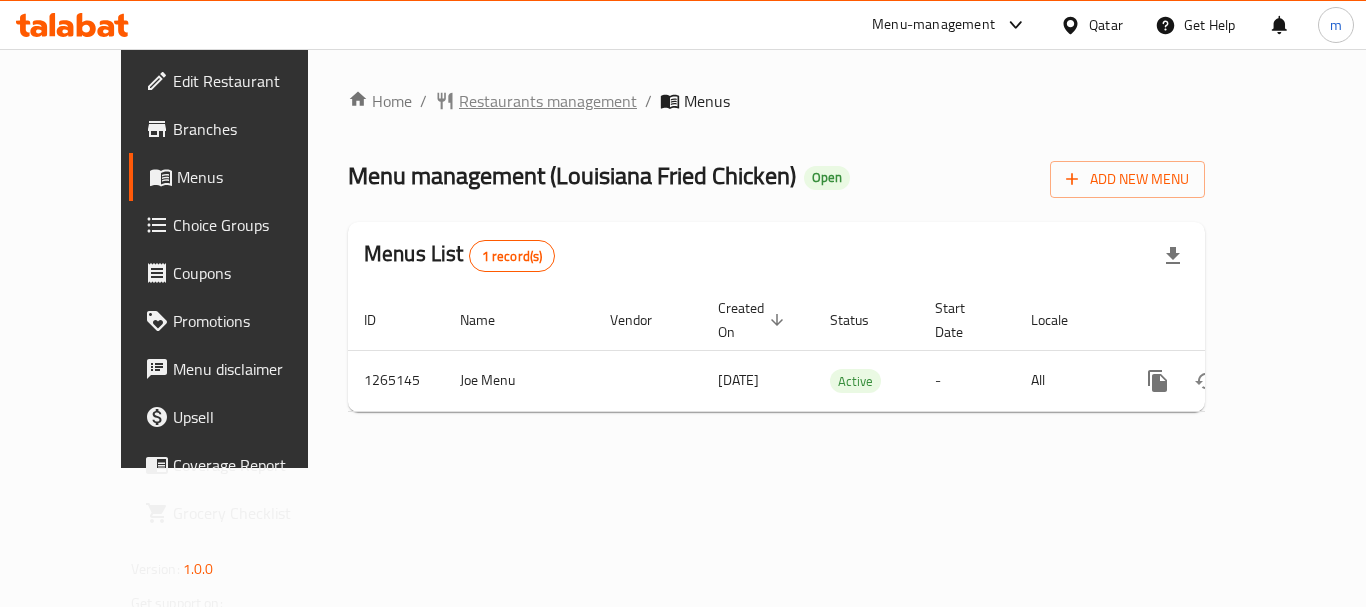 click on "Restaurants management" at bounding box center [548, 101] 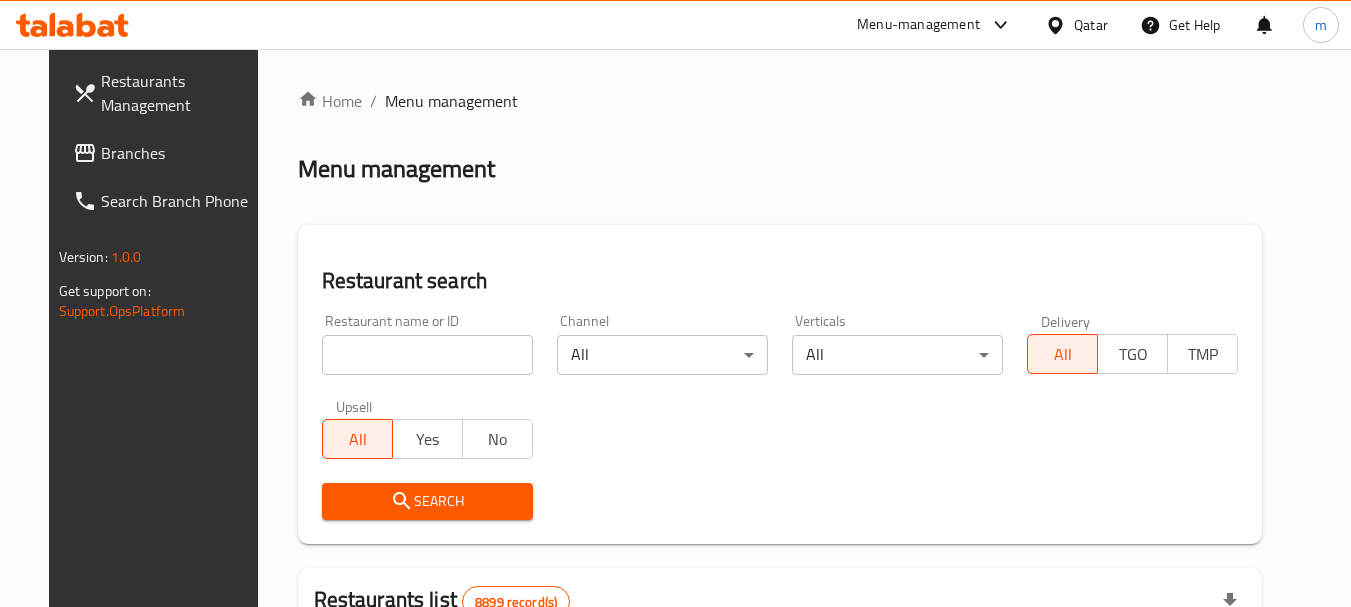 click at bounding box center [427, 355] 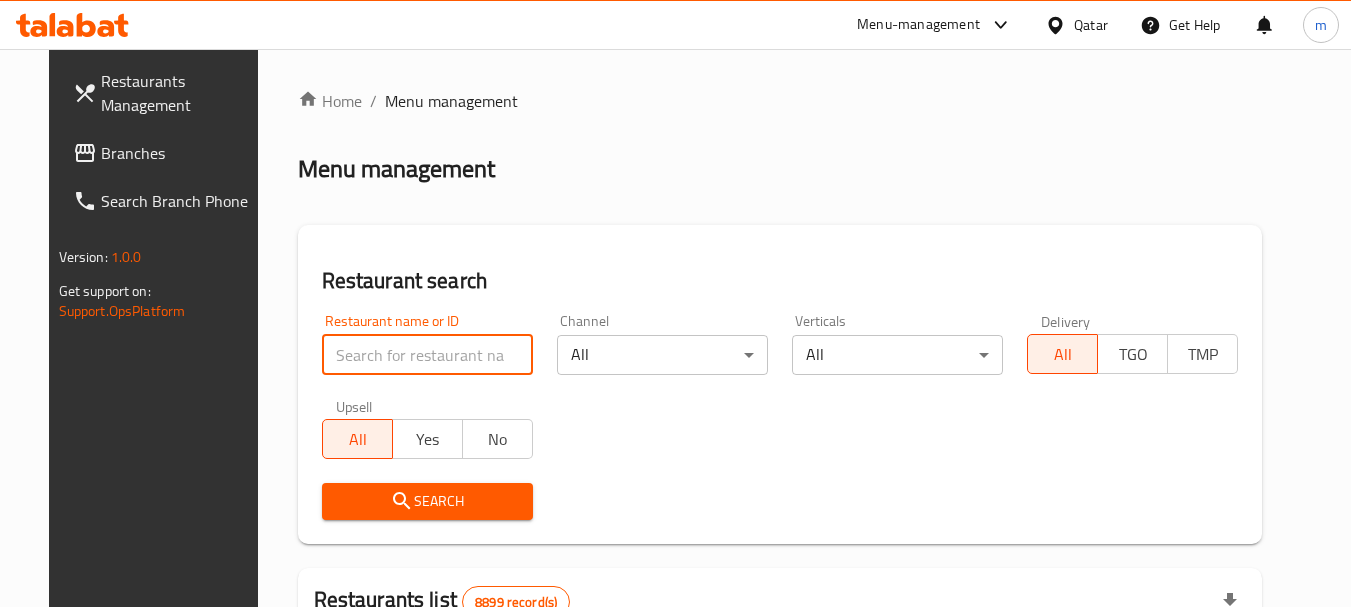 drag, startPoint x: 344, startPoint y: 359, endPoint x: 371, endPoint y: 355, distance: 27.294687 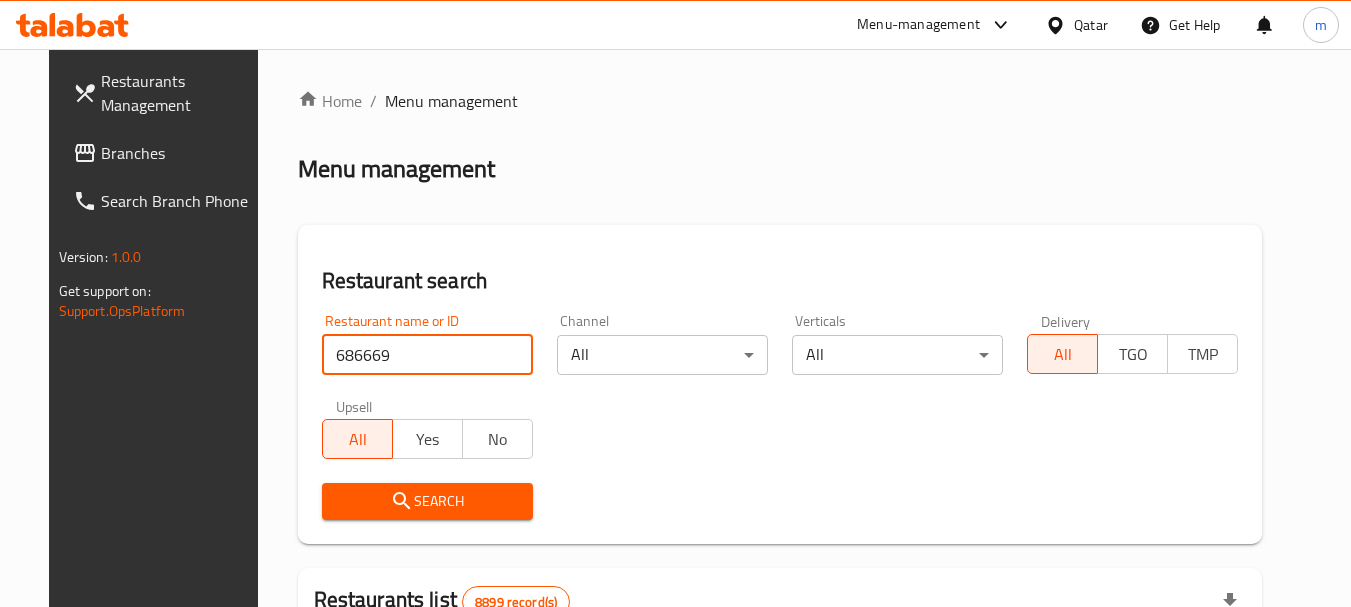 type on "686669" 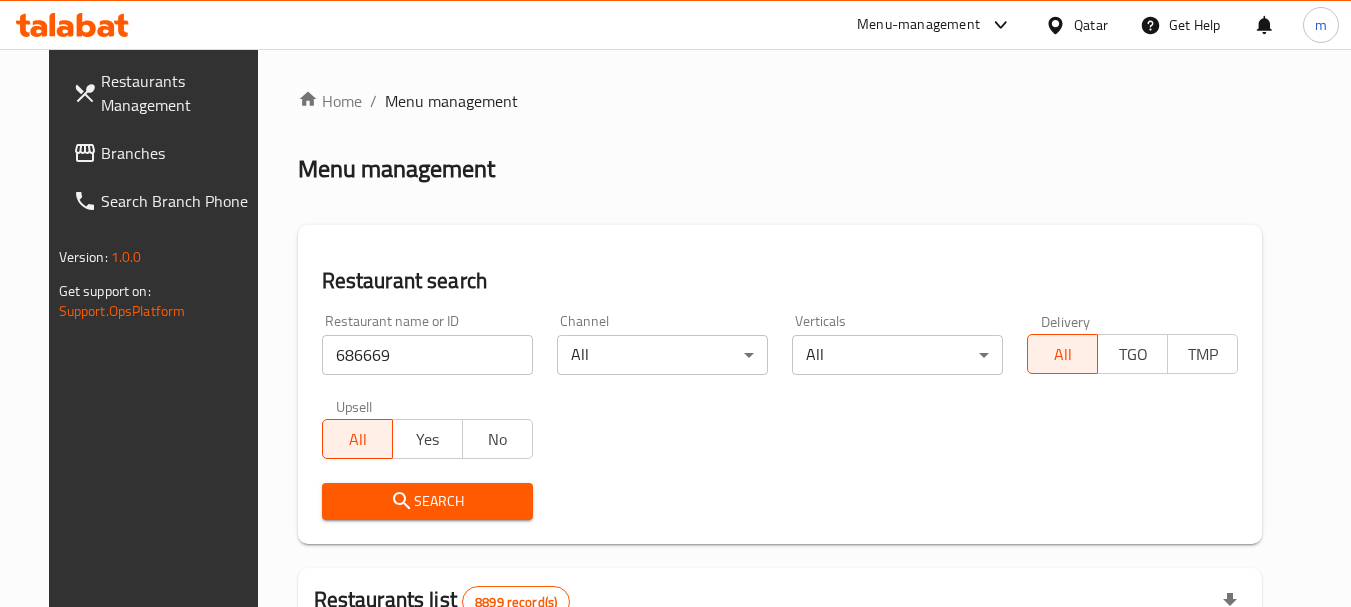 drag, startPoint x: 403, startPoint y: 510, endPoint x: 548, endPoint y: 461, distance: 153.05554 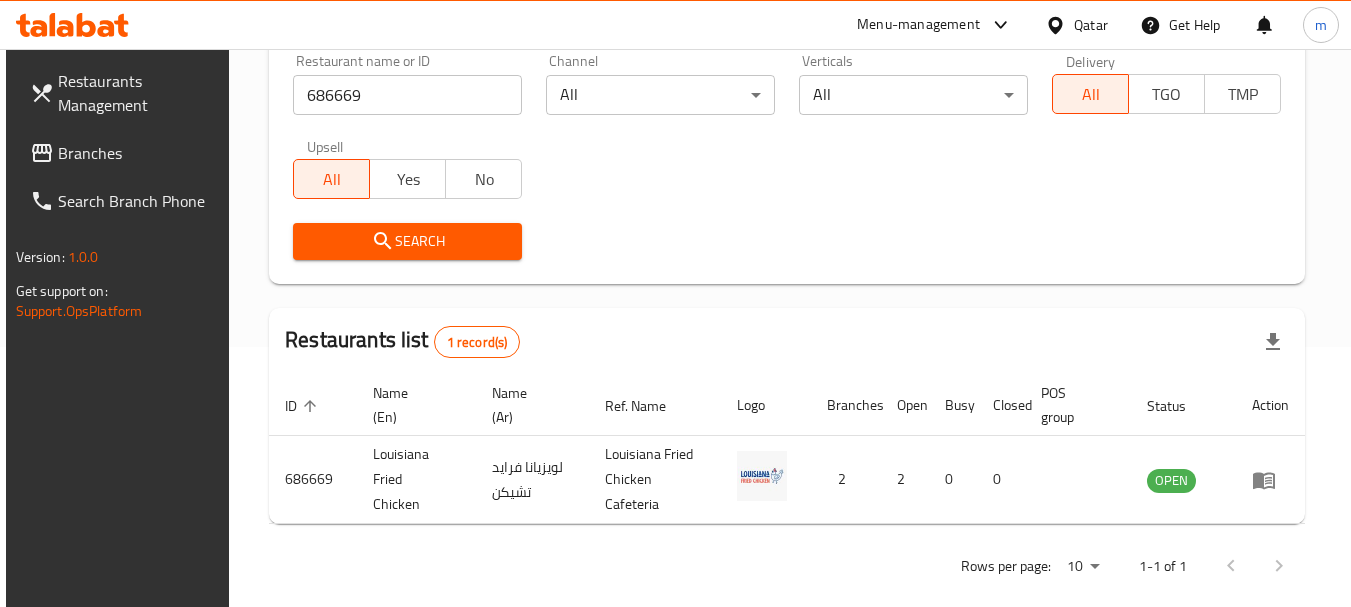 scroll, scrollTop: 285, scrollLeft: 0, axis: vertical 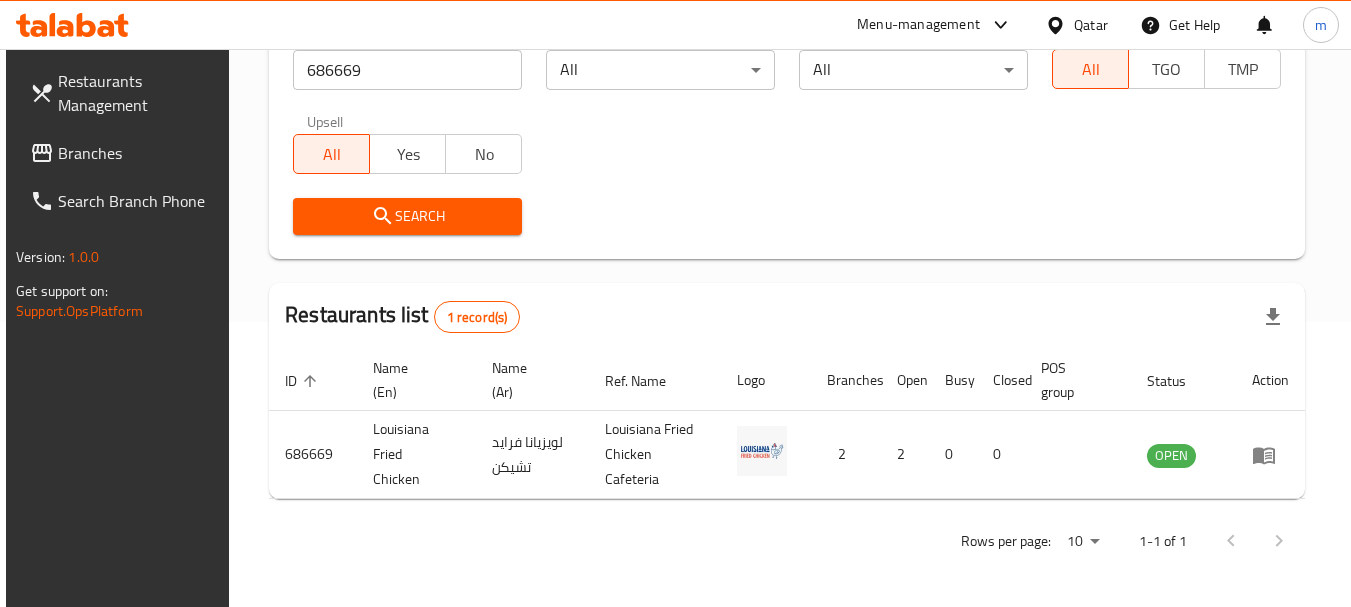 click on "Qatar" at bounding box center [1091, 25] 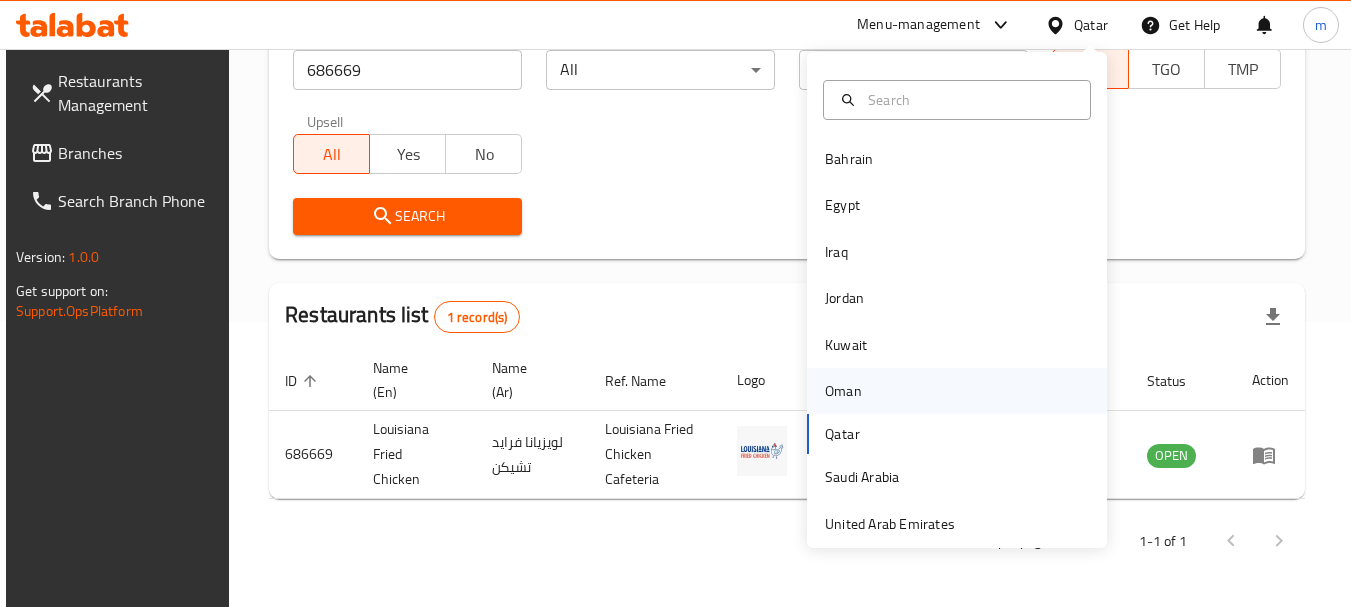 click on "Oman" at bounding box center [843, 391] 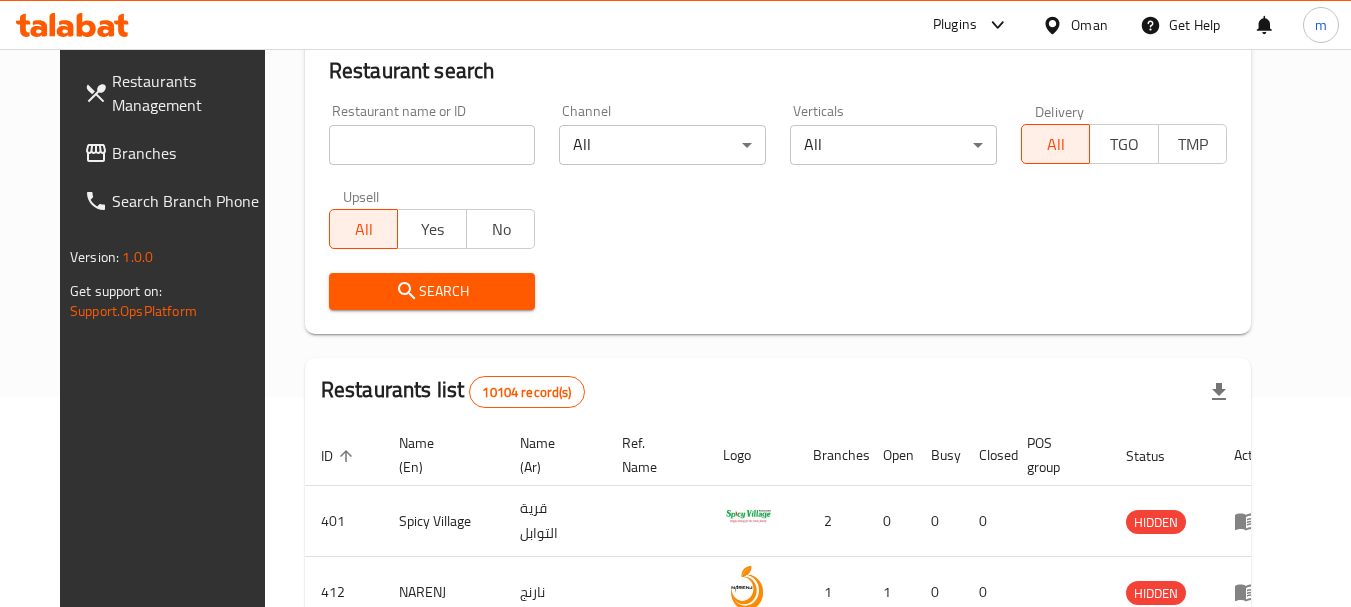 scroll, scrollTop: 285, scrollLeft: 0, axis: vertical 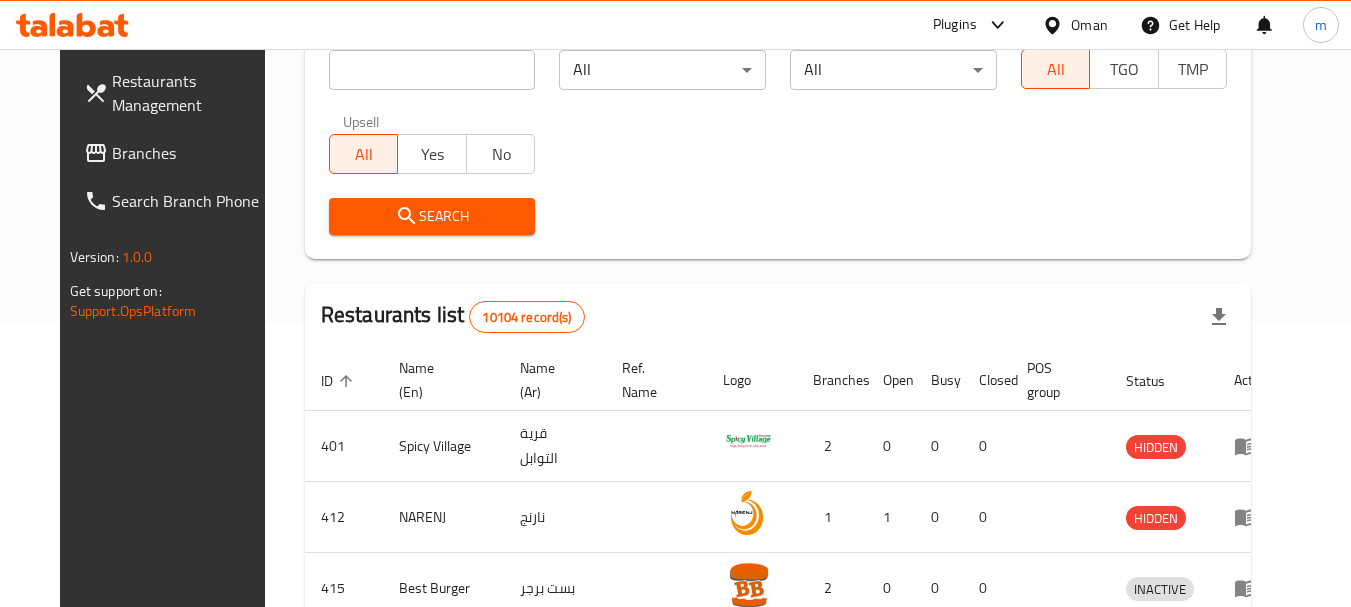 click on "Branches" at bounding box center (191, 153) 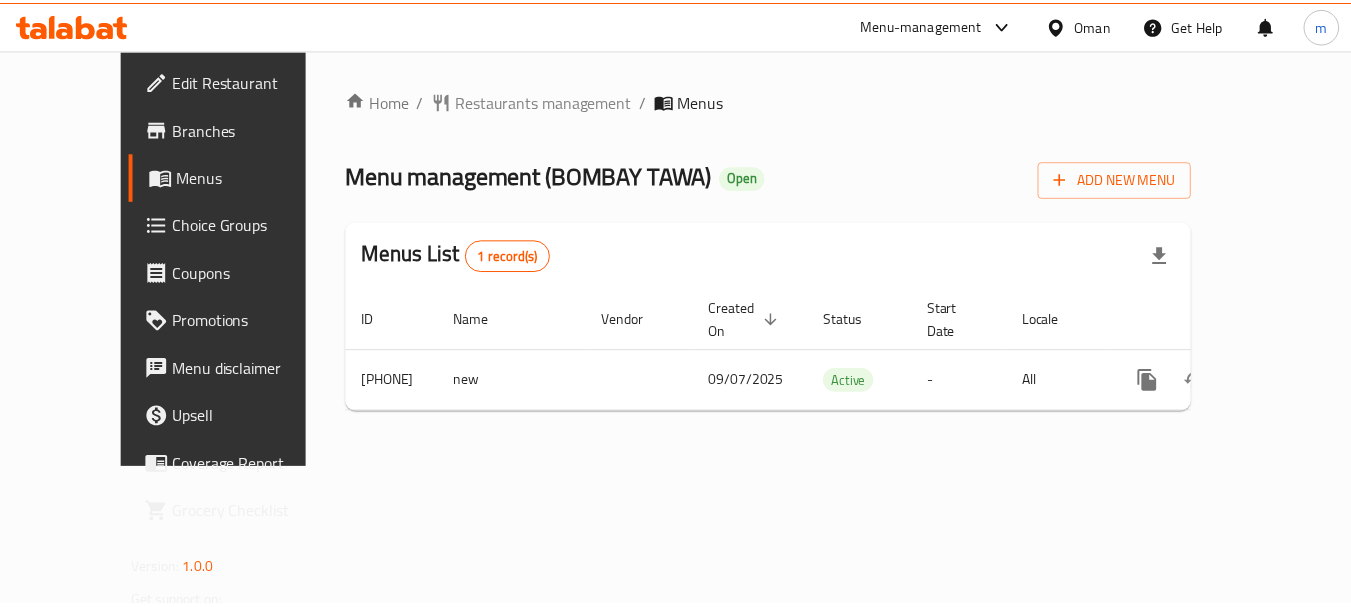 scroll, scrollTop: 0, scrollLeft: 0, axis: both 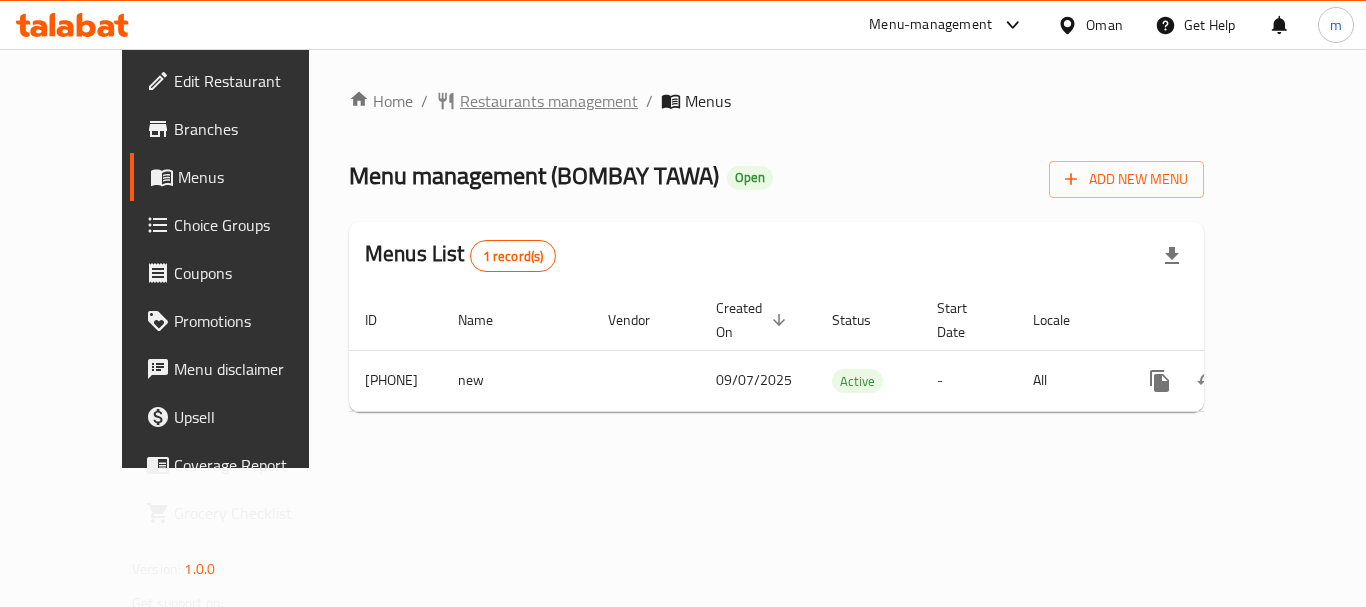 click on "Restaurants management" at bounding box center (549, 101) 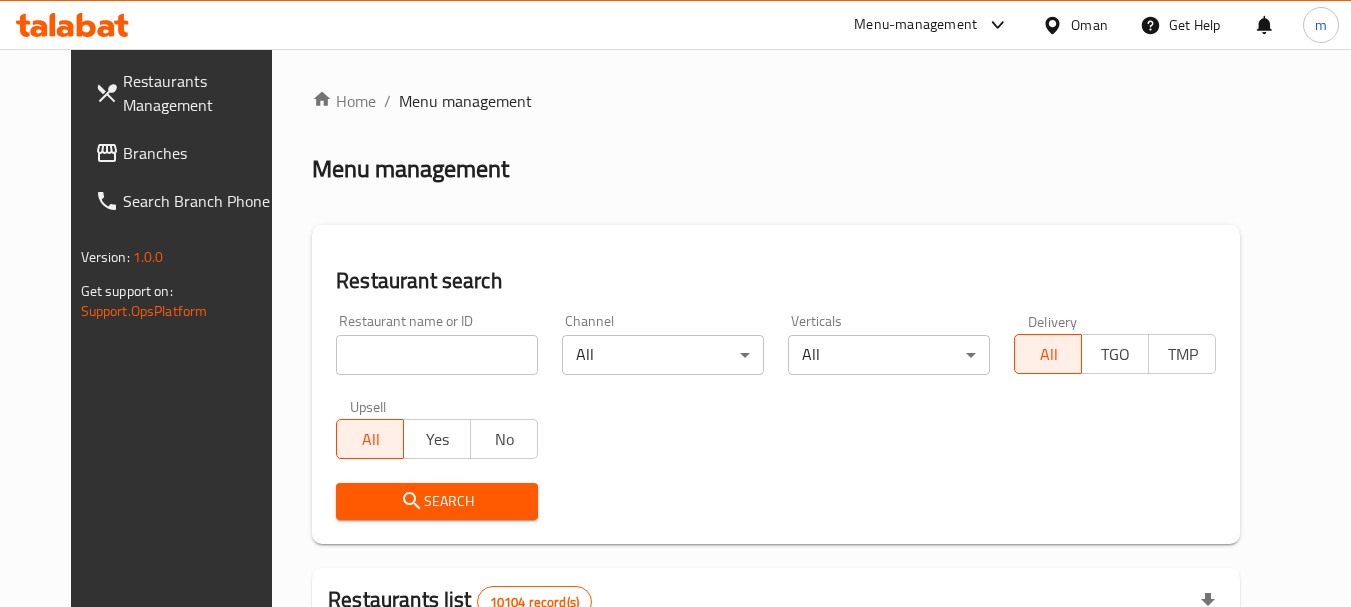 click at bounding box center [437, 355] 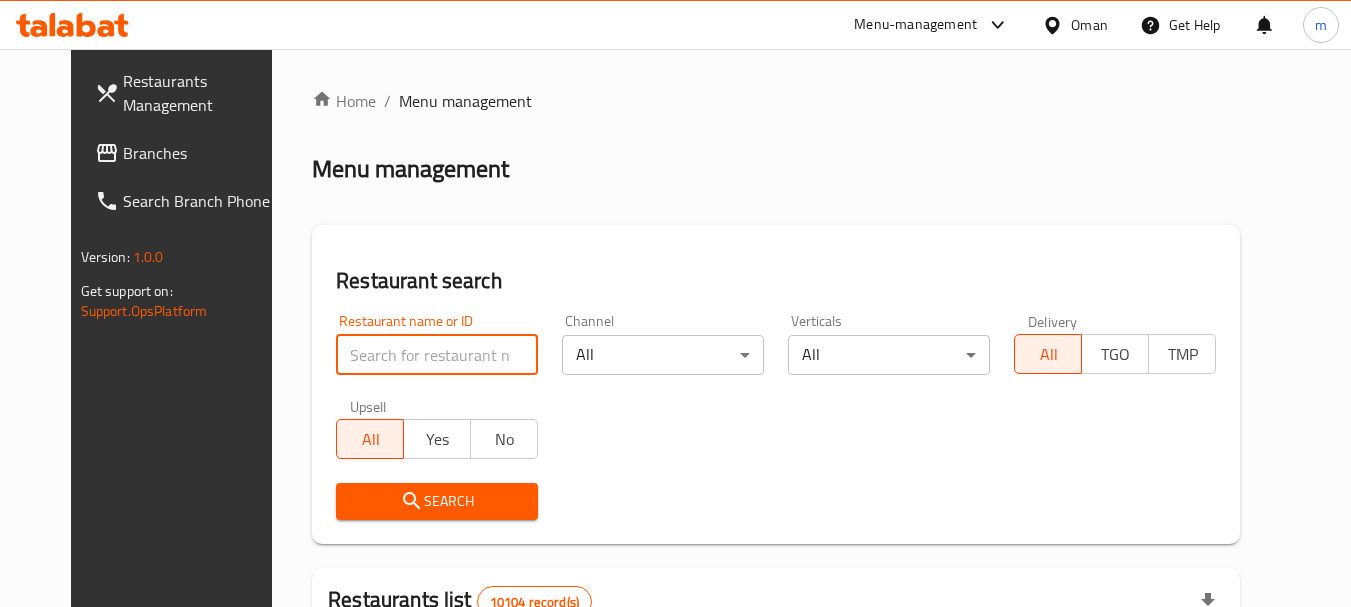 click at bounding box center [437, 355] 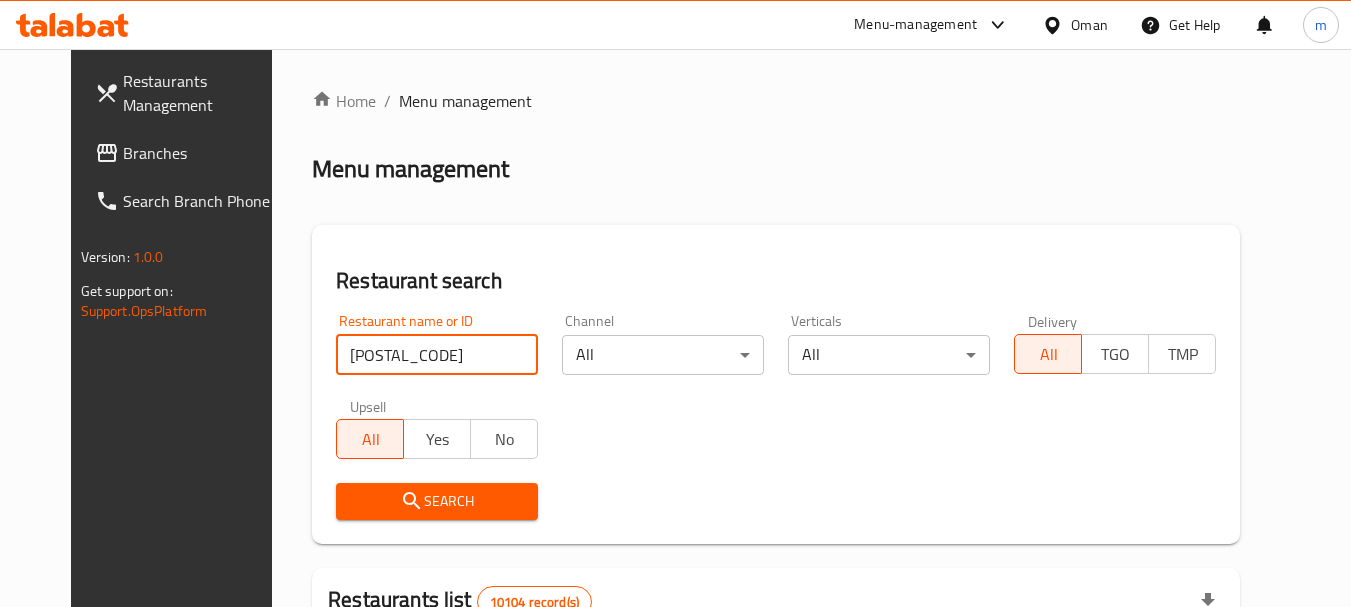 type on "701412" 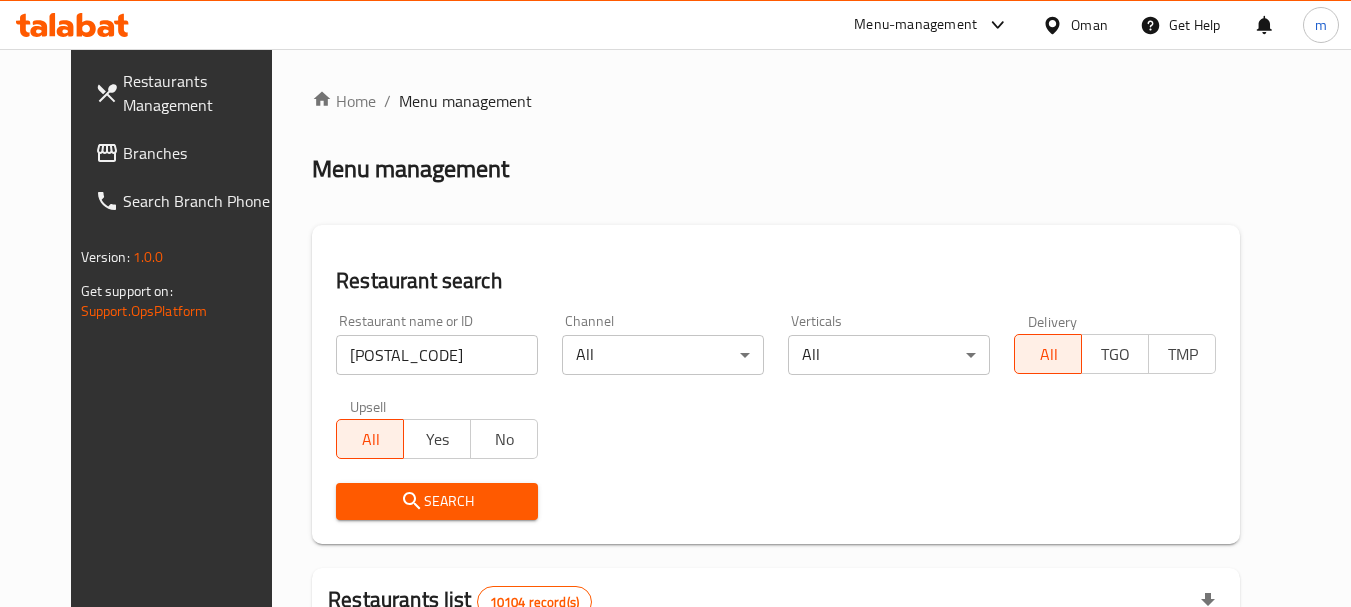 click on "Search" at bounding box center (437, 501) 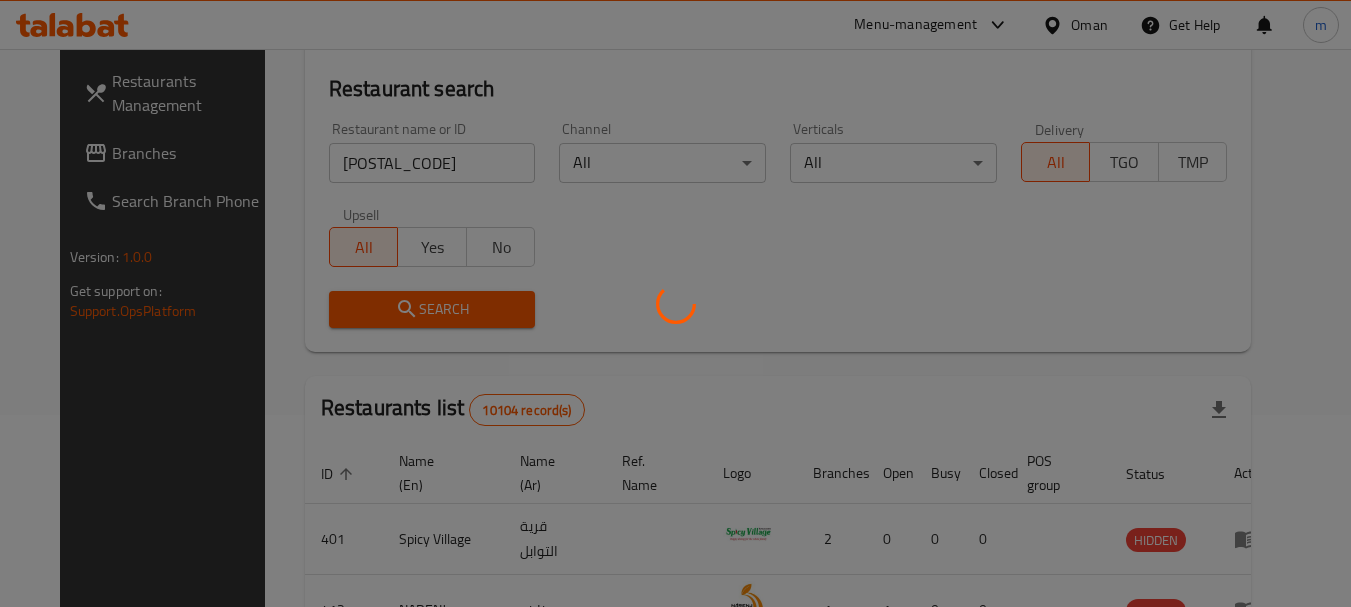 scroll, scrollTop: 200, scrollLeft: 0, axis: vertical 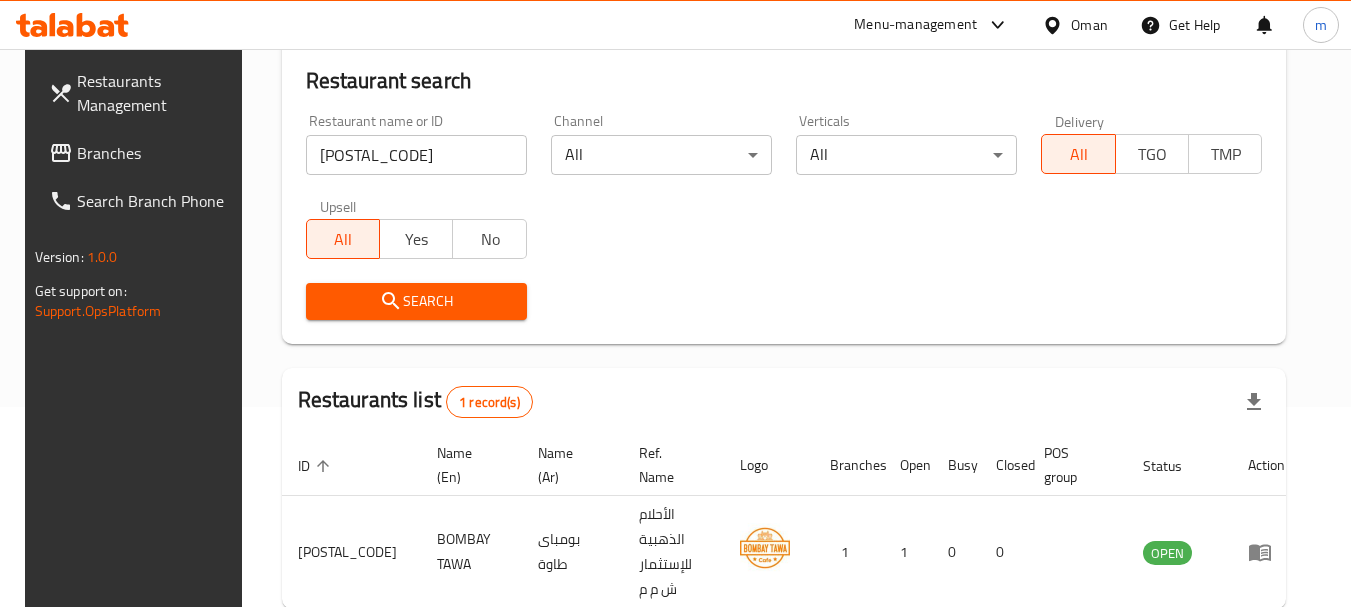 click on "Oman" at bounding box center (1089, 25) 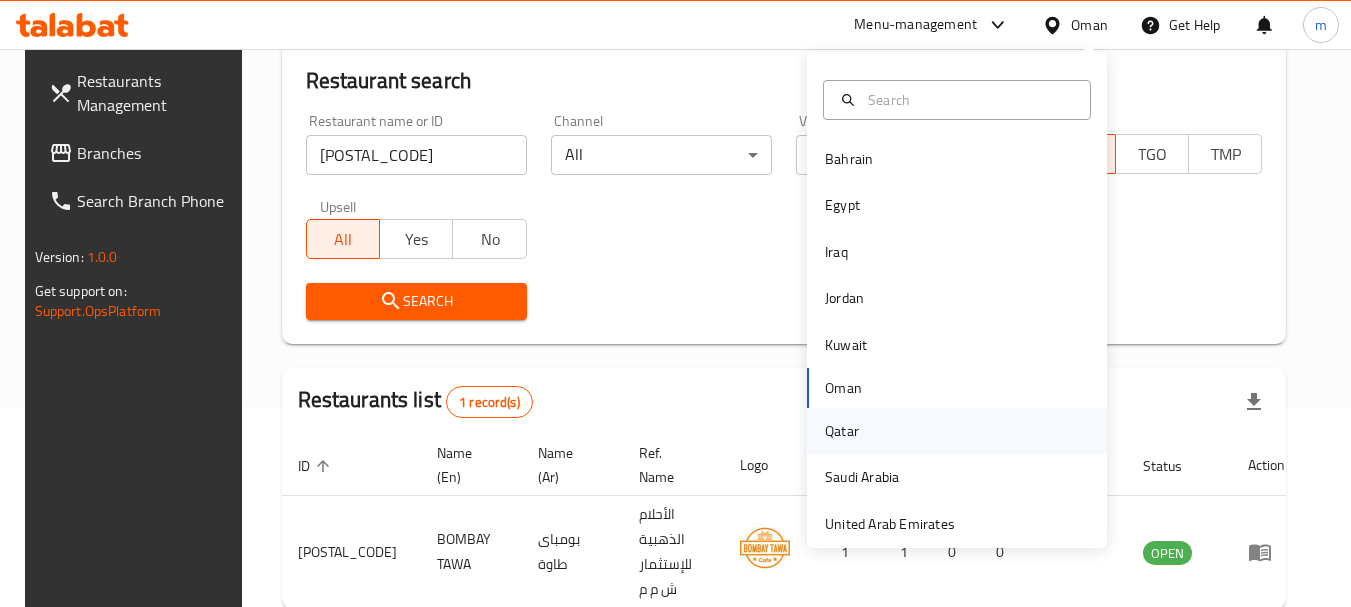 click on "Qatar" at bounding box center [842, 431] 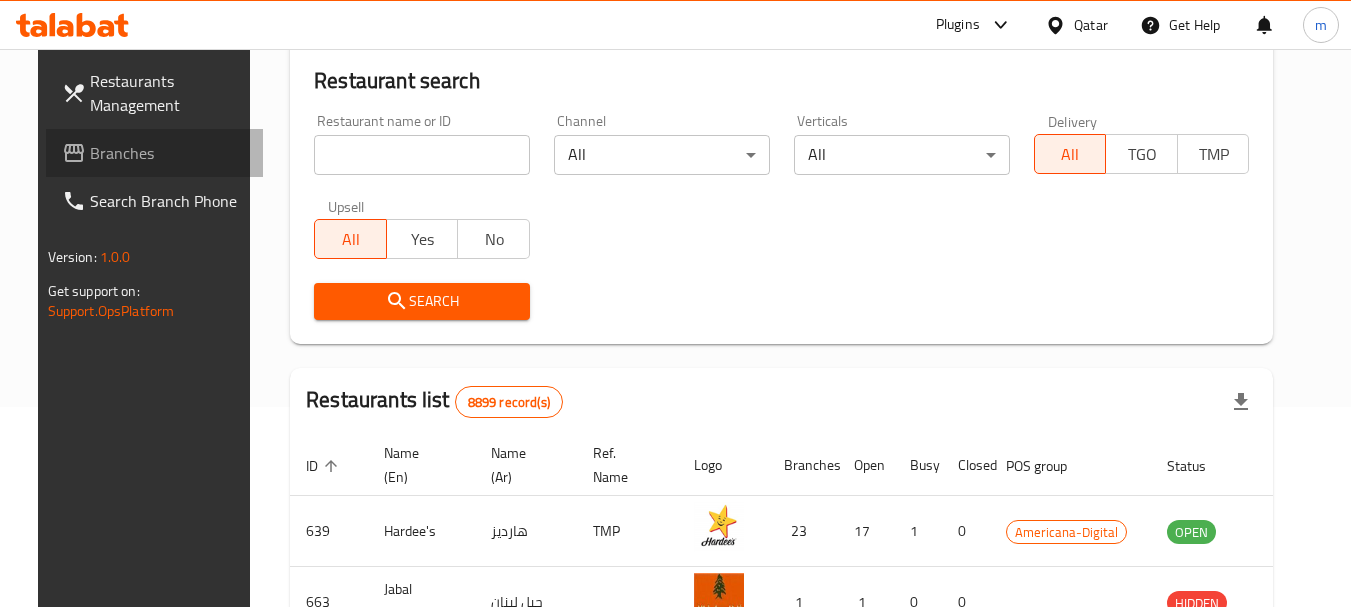 click on "Branches" at bounding box center (155, 153) 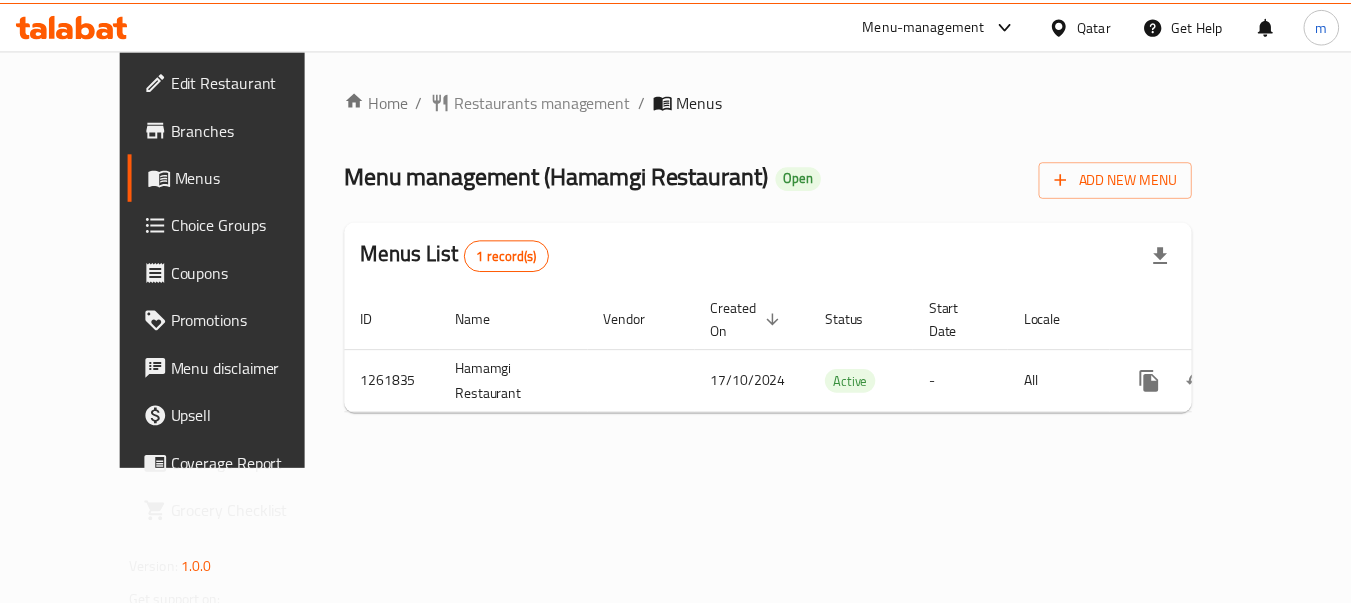 scroll, scrollTop: 0, scrollLeft: 0, axis: both 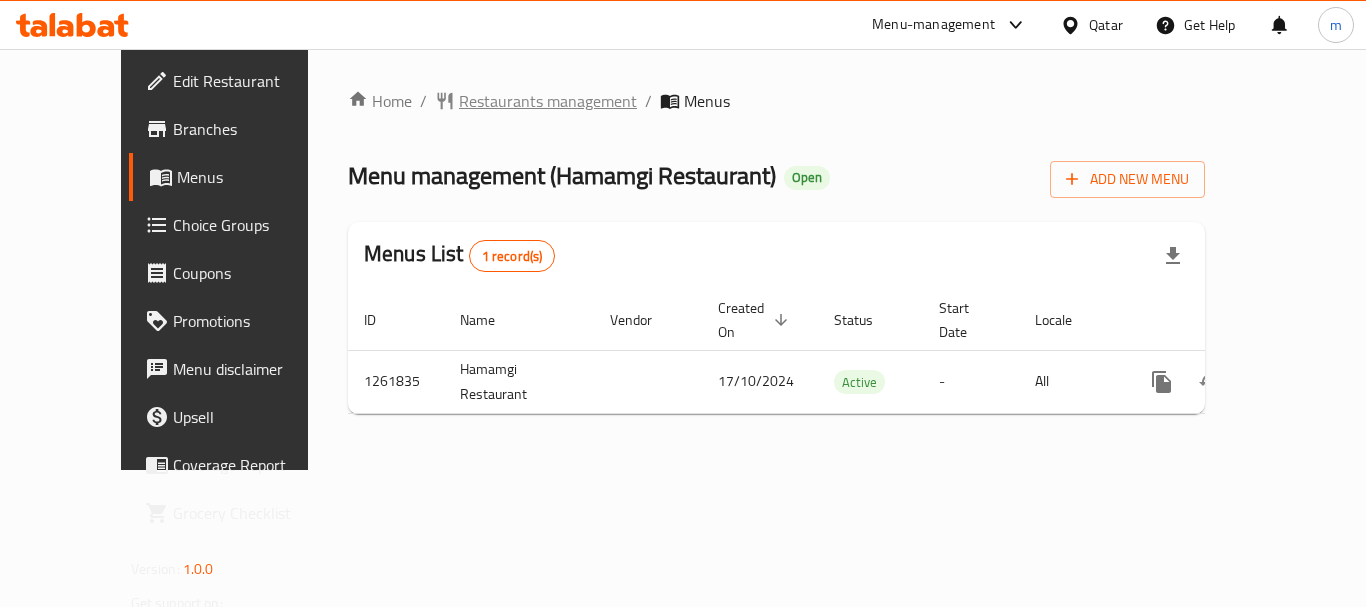 click on "Restaurants management" at bounding box center [548, 101] 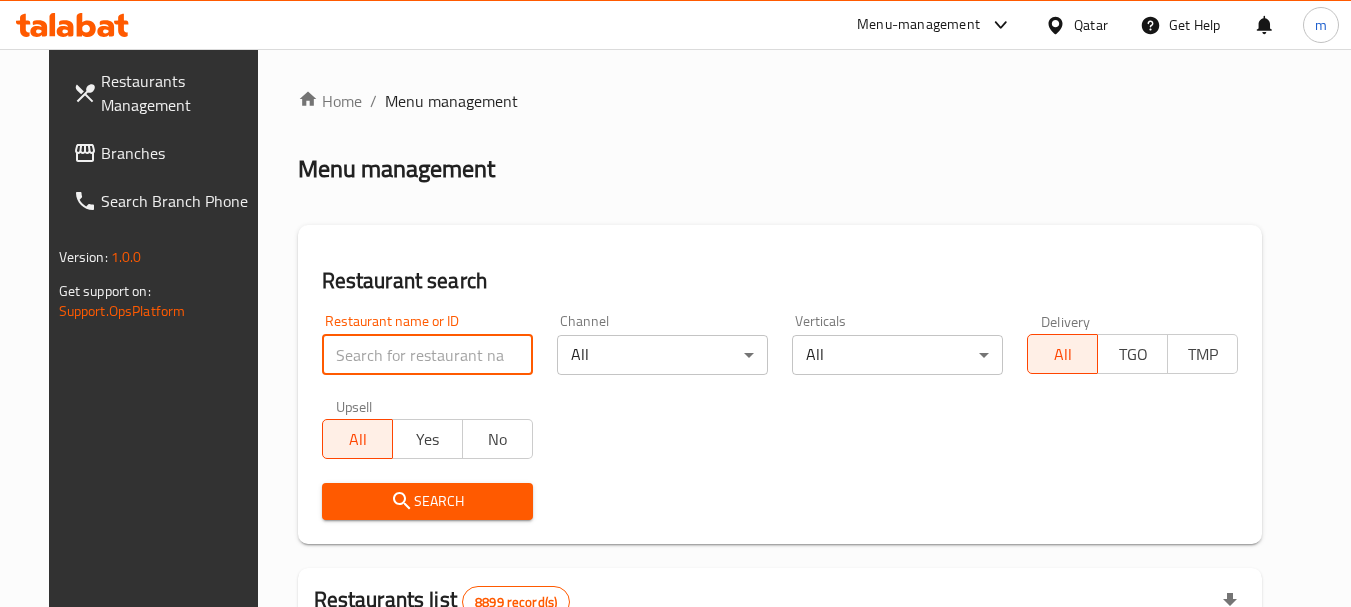 click at bounding box center (427, 355) 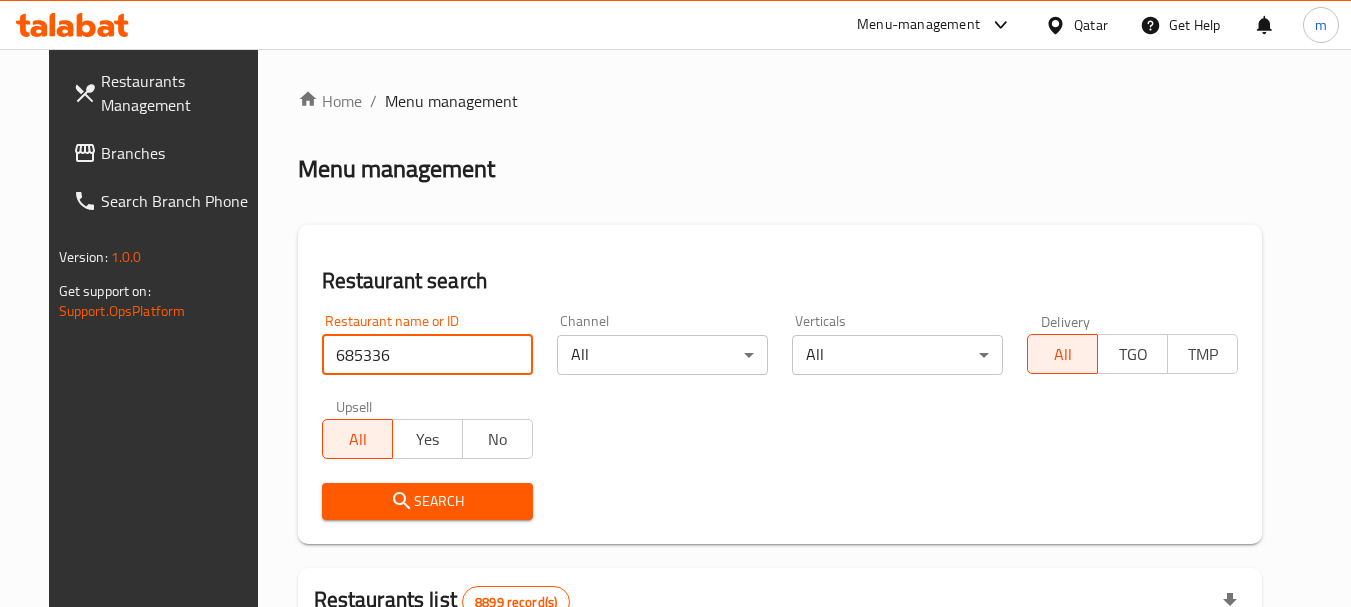 type on "685336" 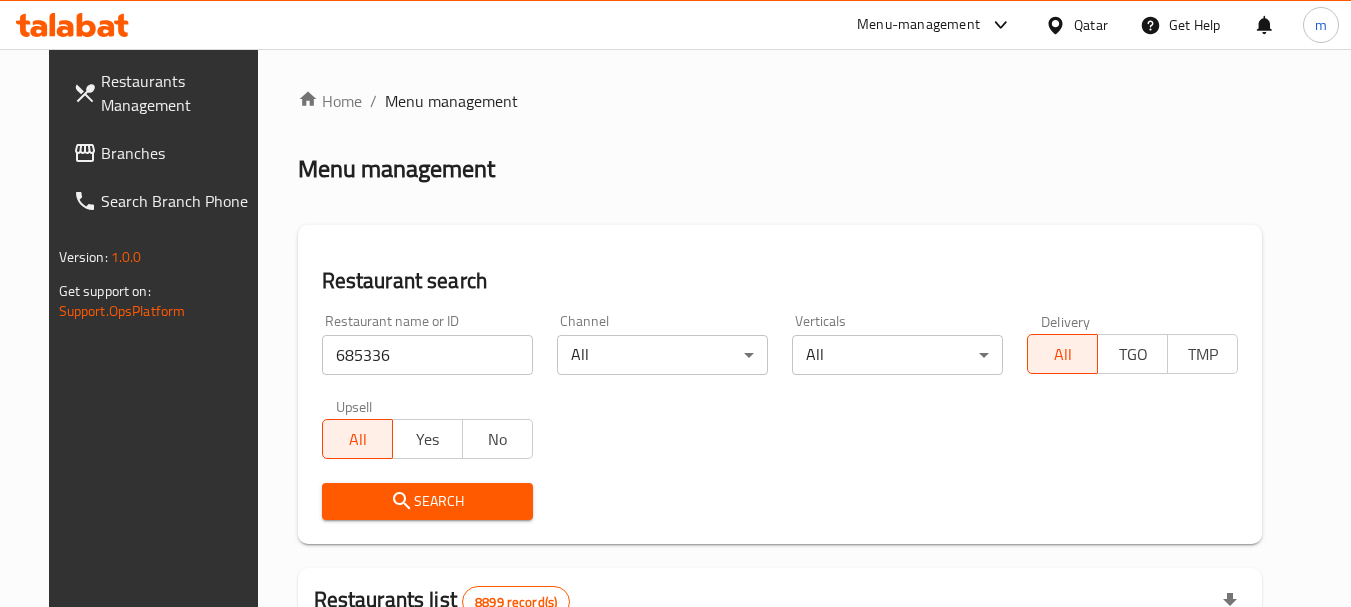 click on "Search" at bounding box center (427, 501) 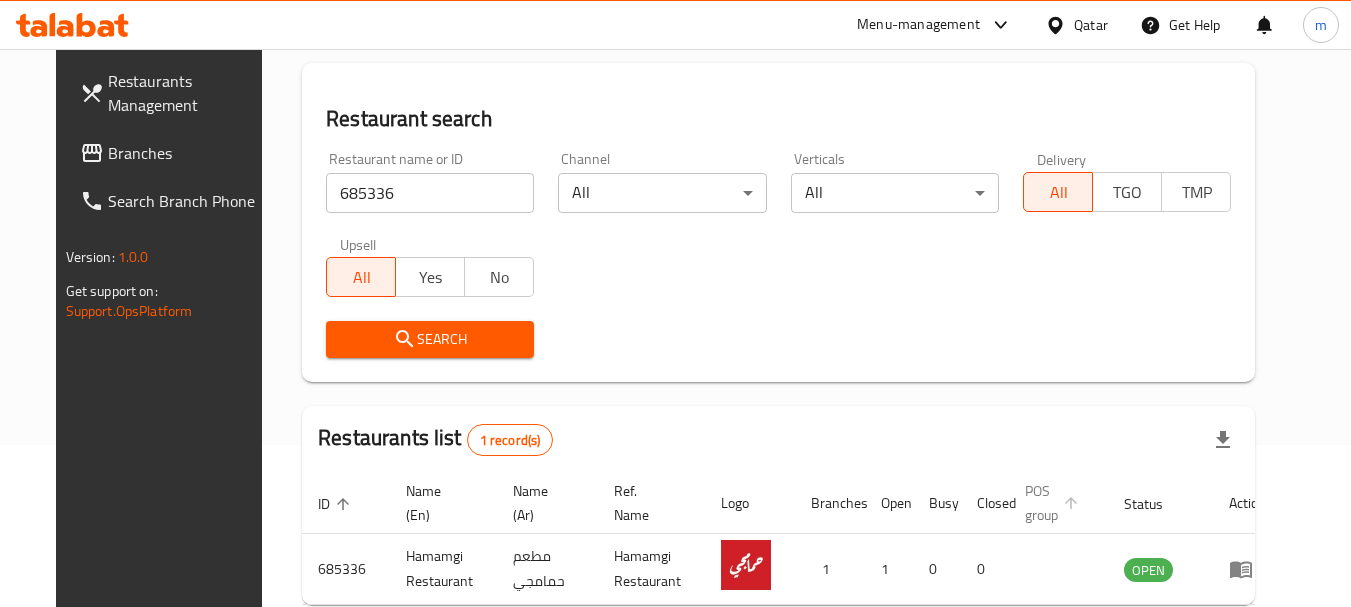 scroll, scrollTop: 268, scrollLeft: 0, axis: vertical 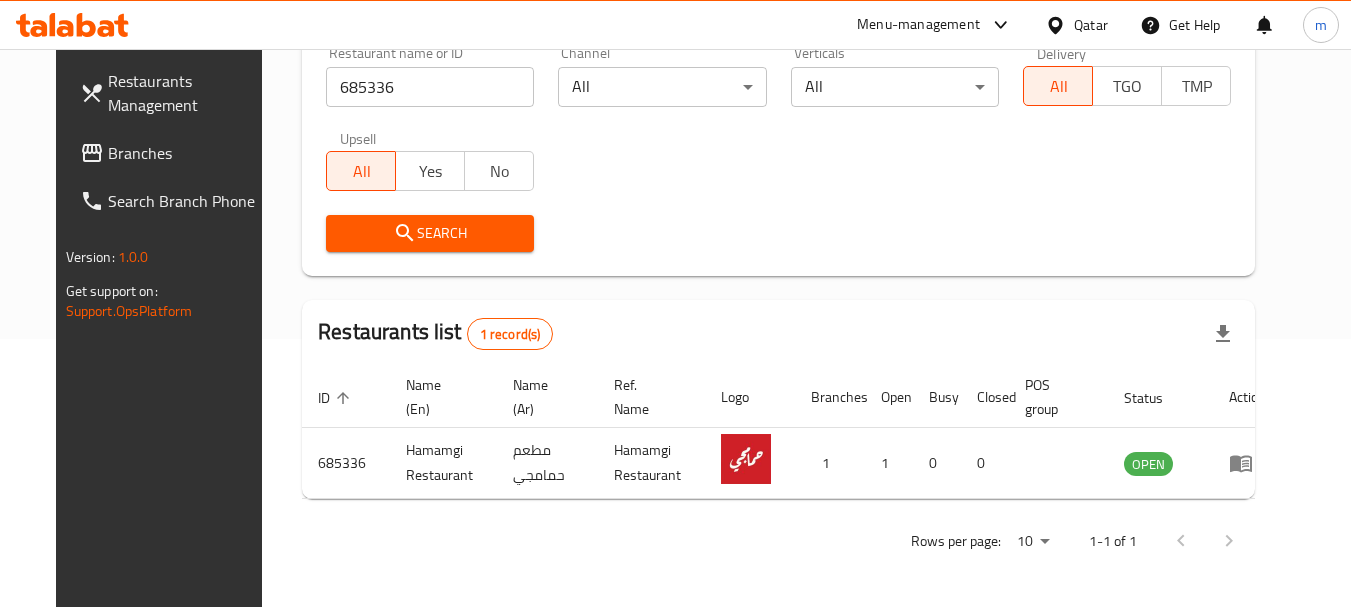 drag, startPoint x: 1080, startPoint y: 23, endPoint x: 1095, endPoint y: 9, distance: 20.518284 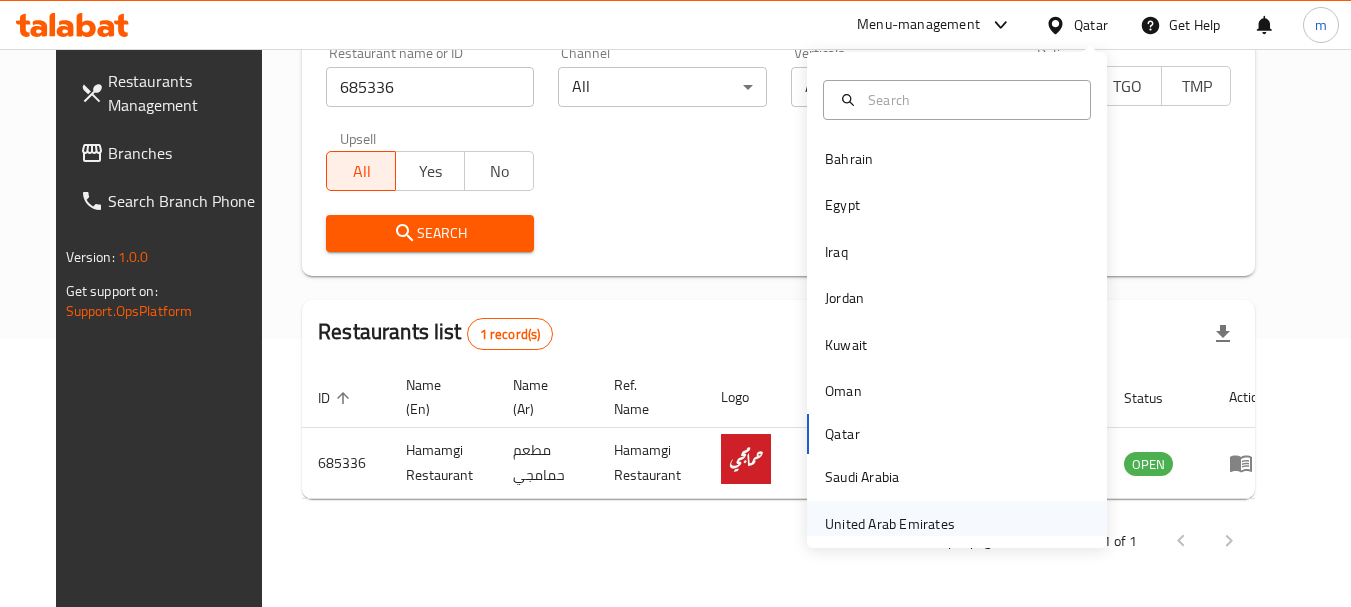 click on "United Arab Emirates" at bounding box center (890, 524) 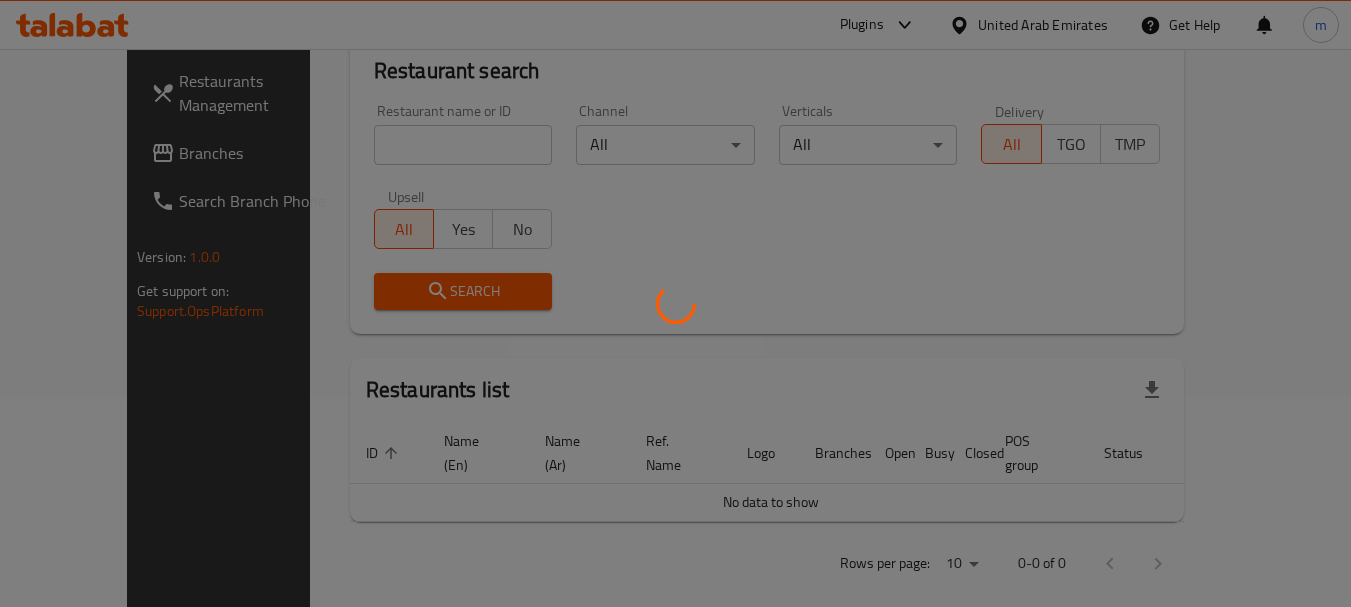 scroll, scrollTop: 268, scrollLeft: 0, axis: vertical 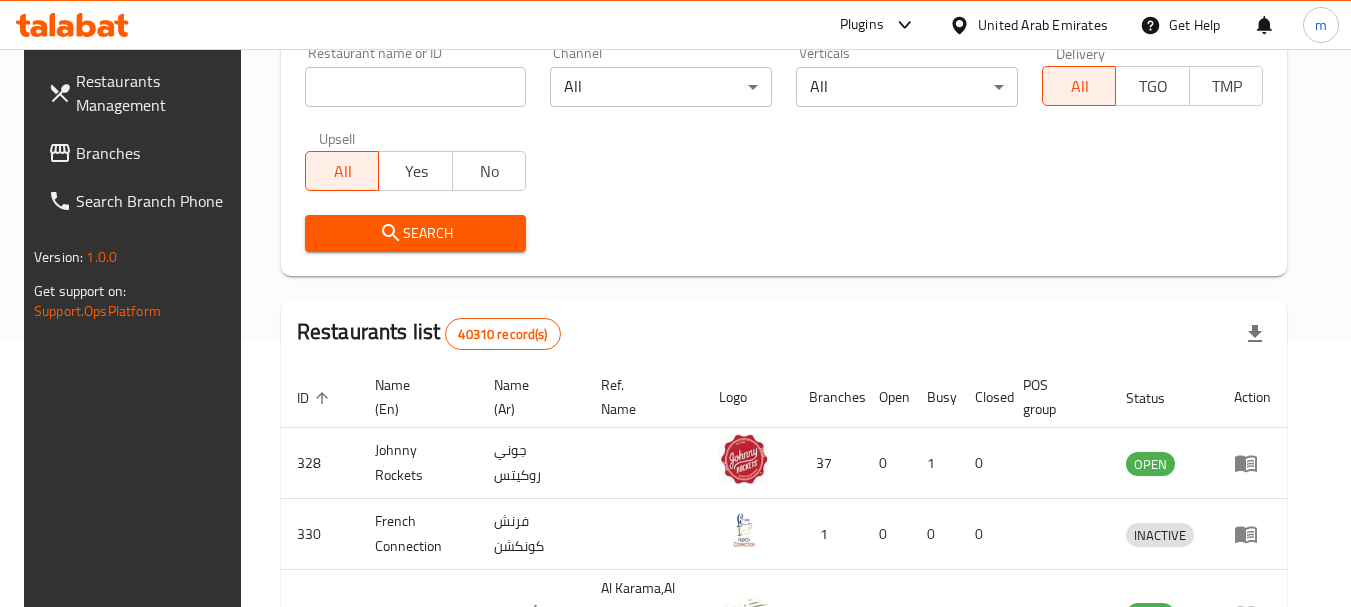 click on "Branches" at bounding box center (155, 153) 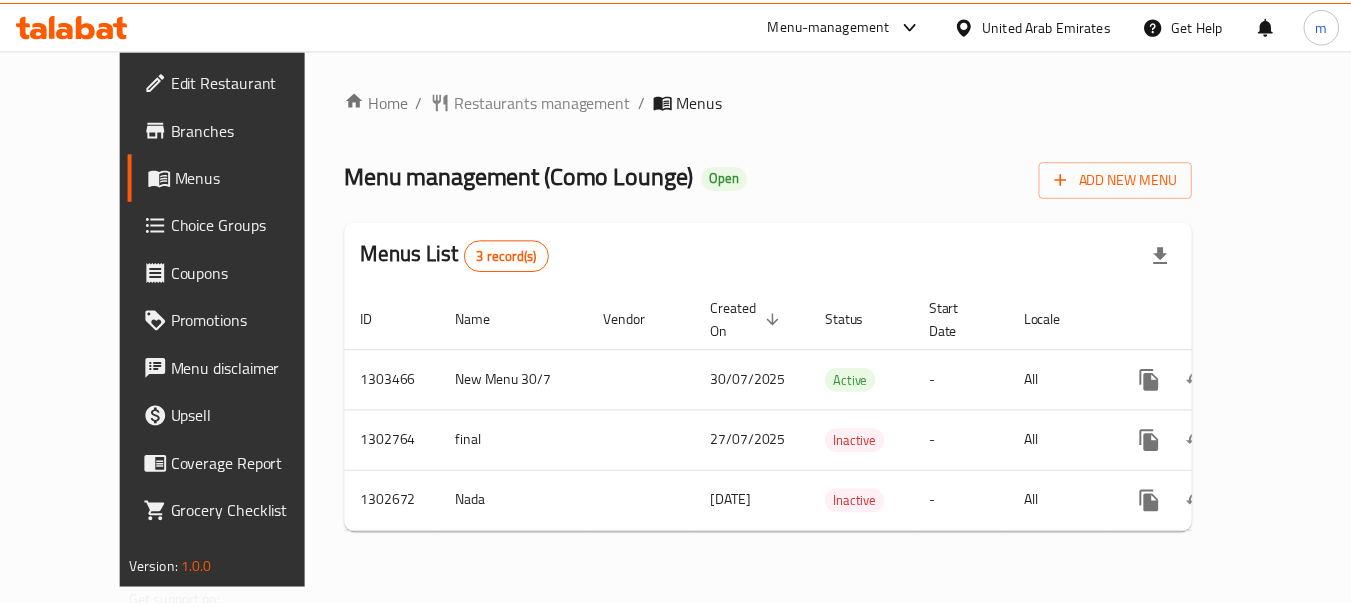 scroll, scrollTop: 0, scrollLeft: 0, axis: both 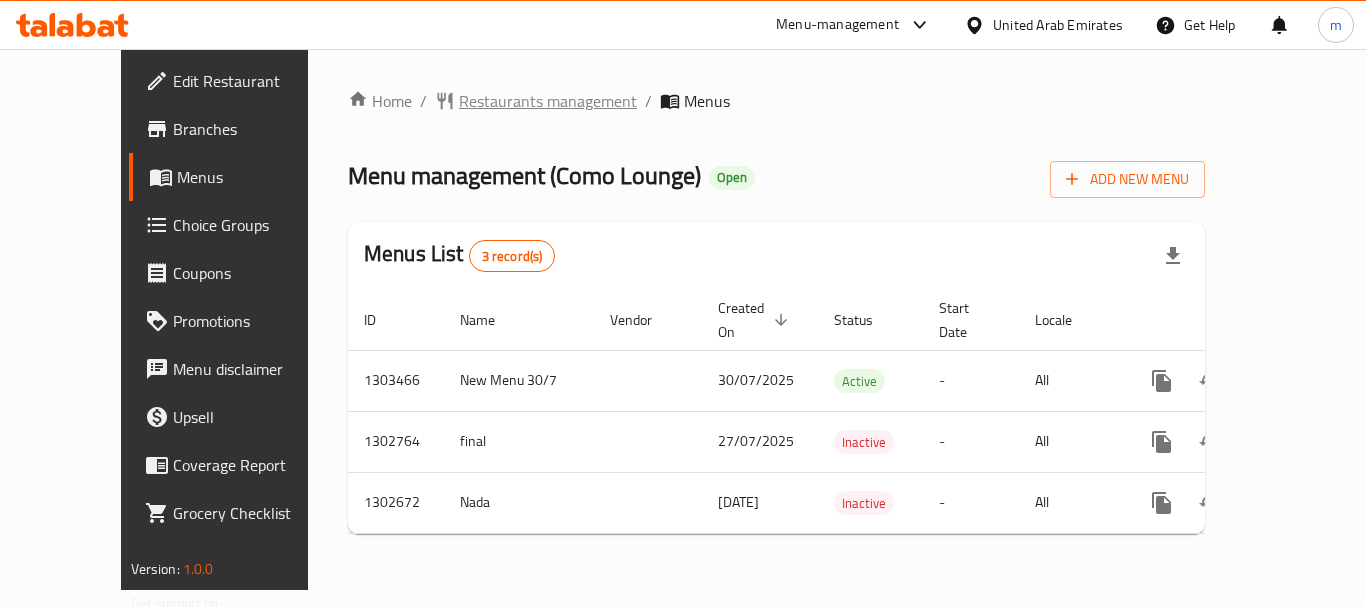click on "Restaurants management" at bounding box center [548, 101] 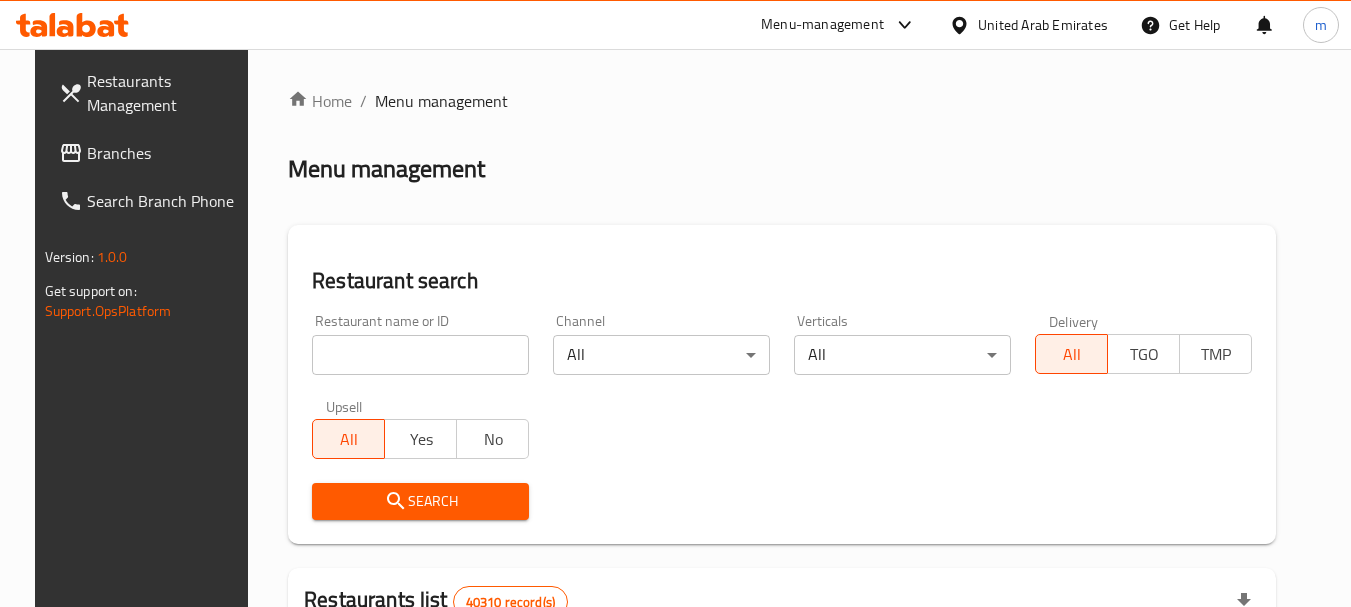 click at bounding box center (420, 355) 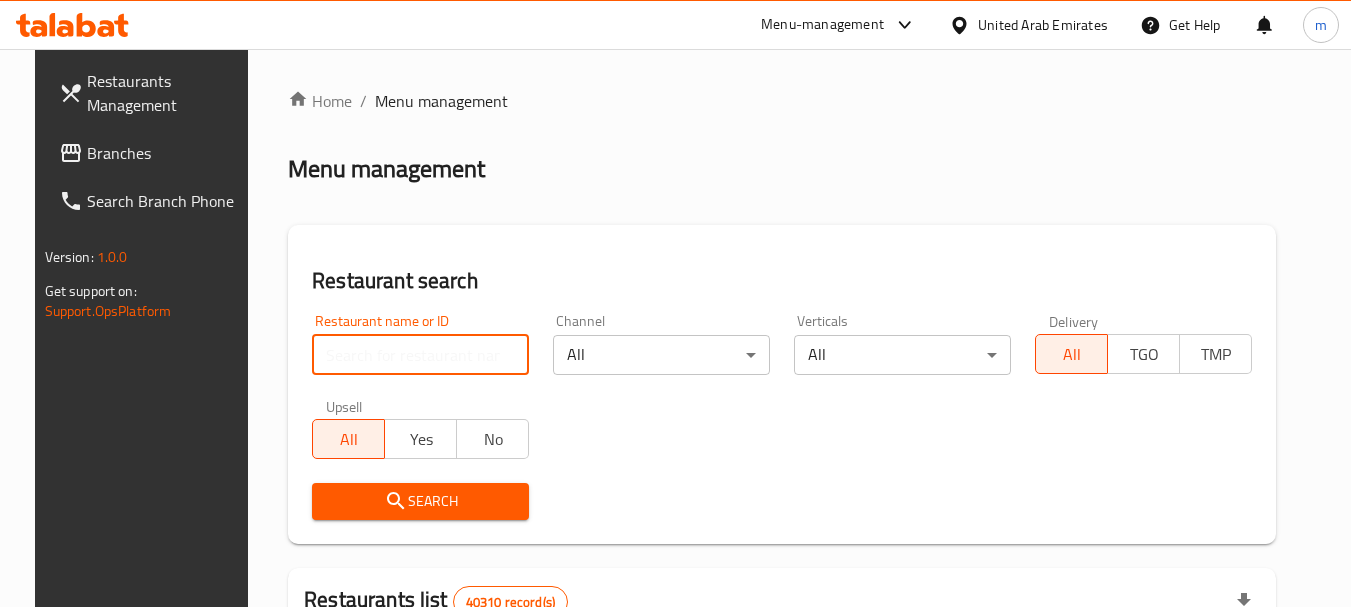 paste on "701992" 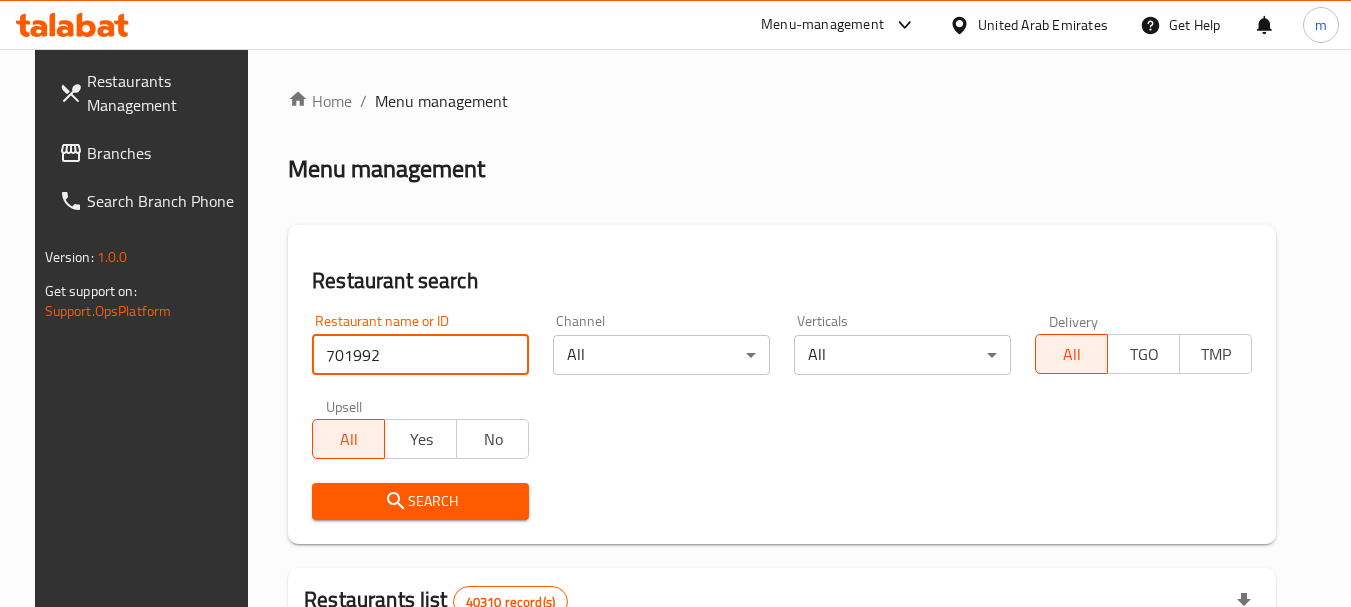 type on "701992" 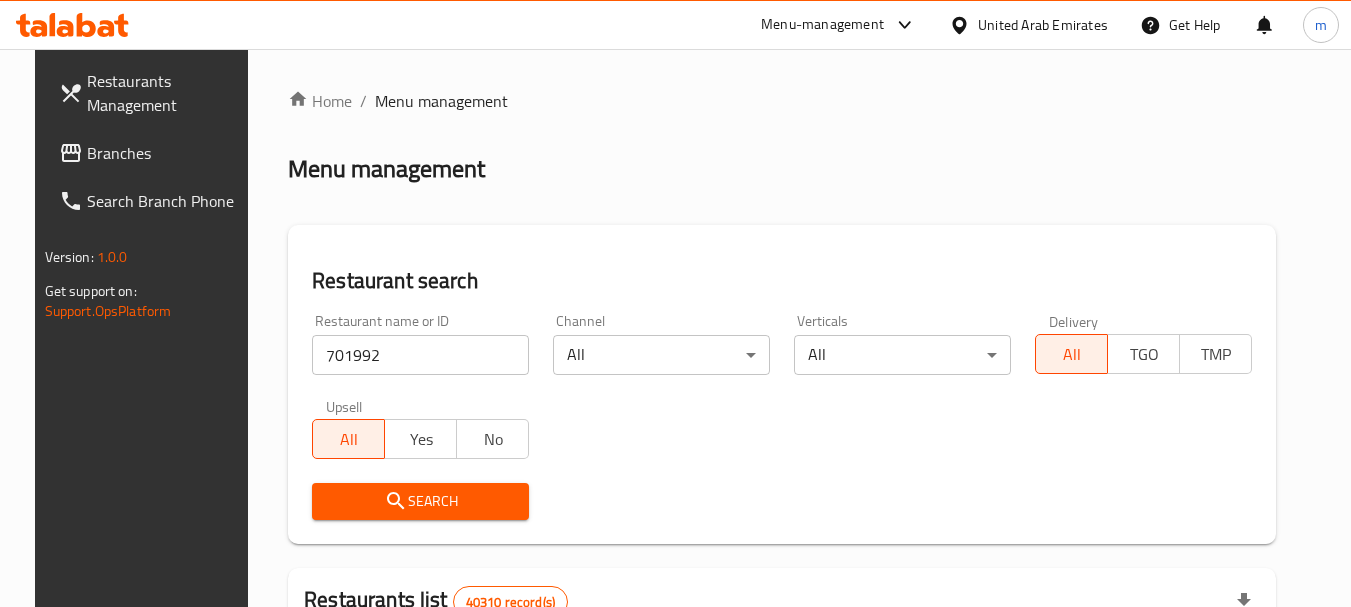 click on "Search" at bounding box center [420, 501] 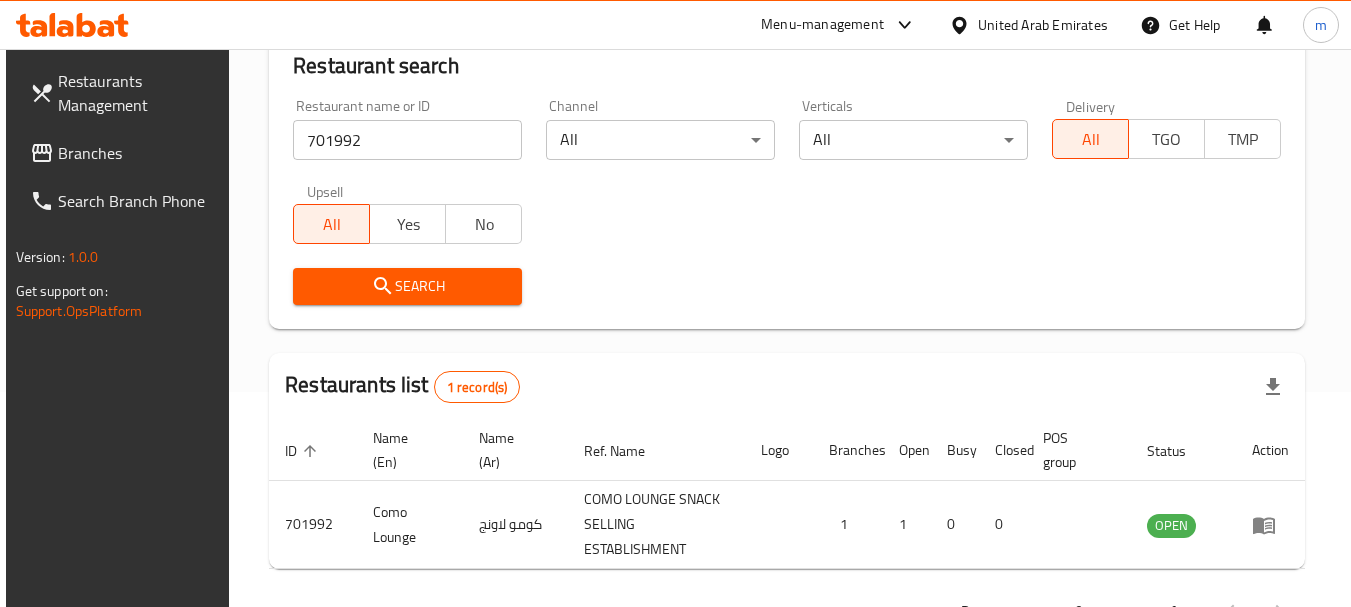 scroll, scrollTop: 285, scrollLeft: 0, axis: vertical 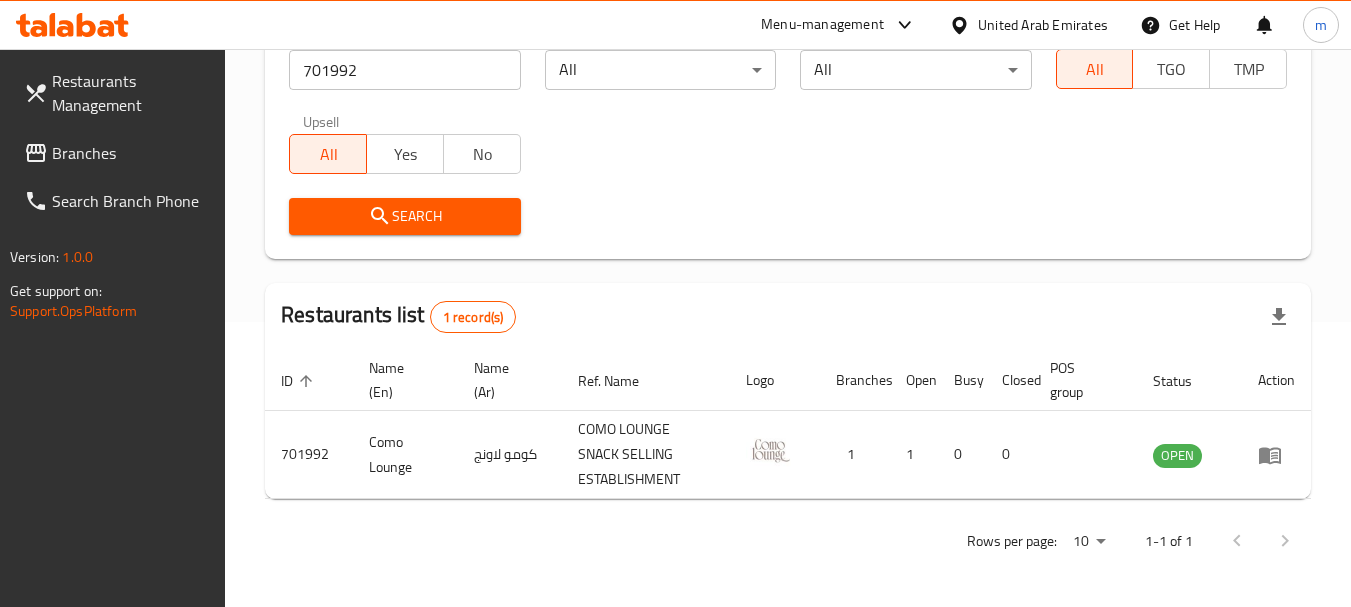 click on "Restaurants Management   Branches   Search Branch Phone  Version:    1.0.0  Get support on:    Support.OpsPlatform" at bounding box center [113, 352] 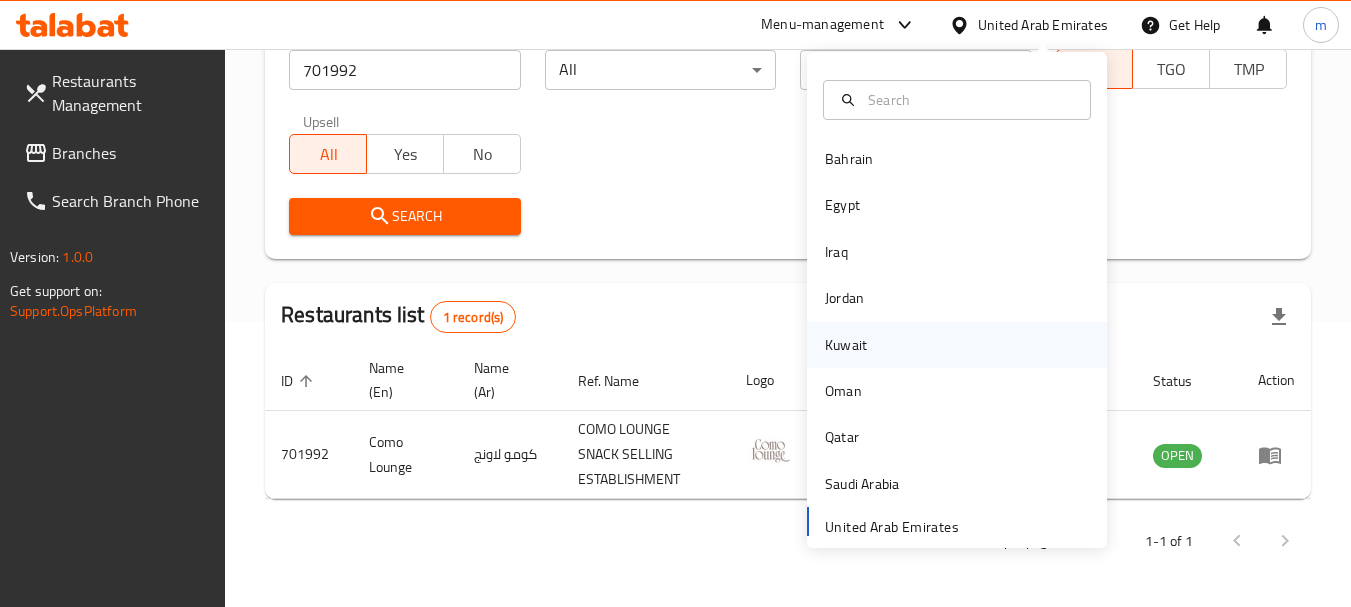 click on "Kuwait" at bounding box center [846, 345] 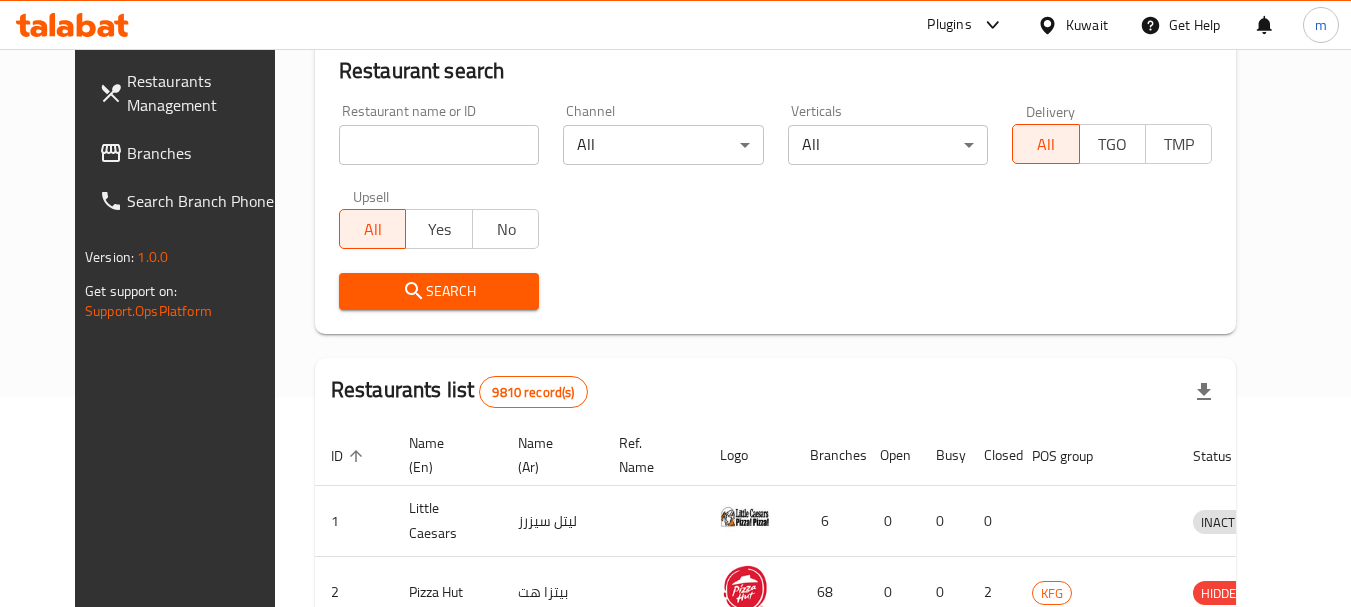 scroll, scrollTop: 285, scrollLeft: 0, axis: vertical 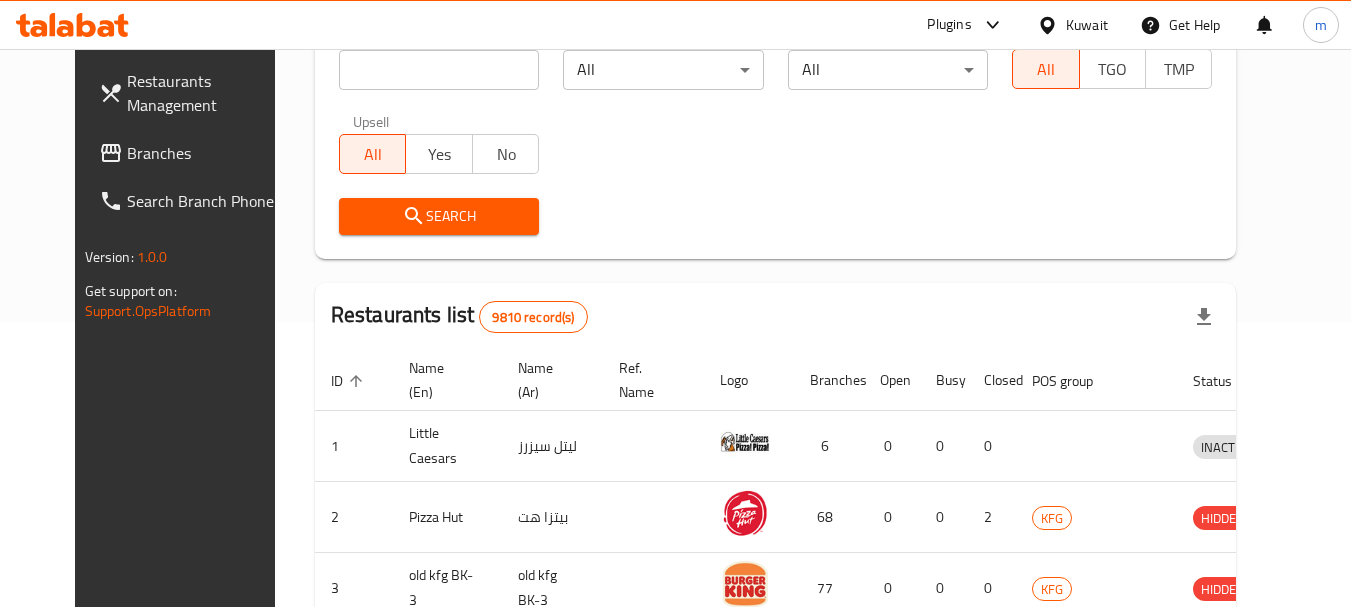 click on "Branches" at bounding box center (206, 153) 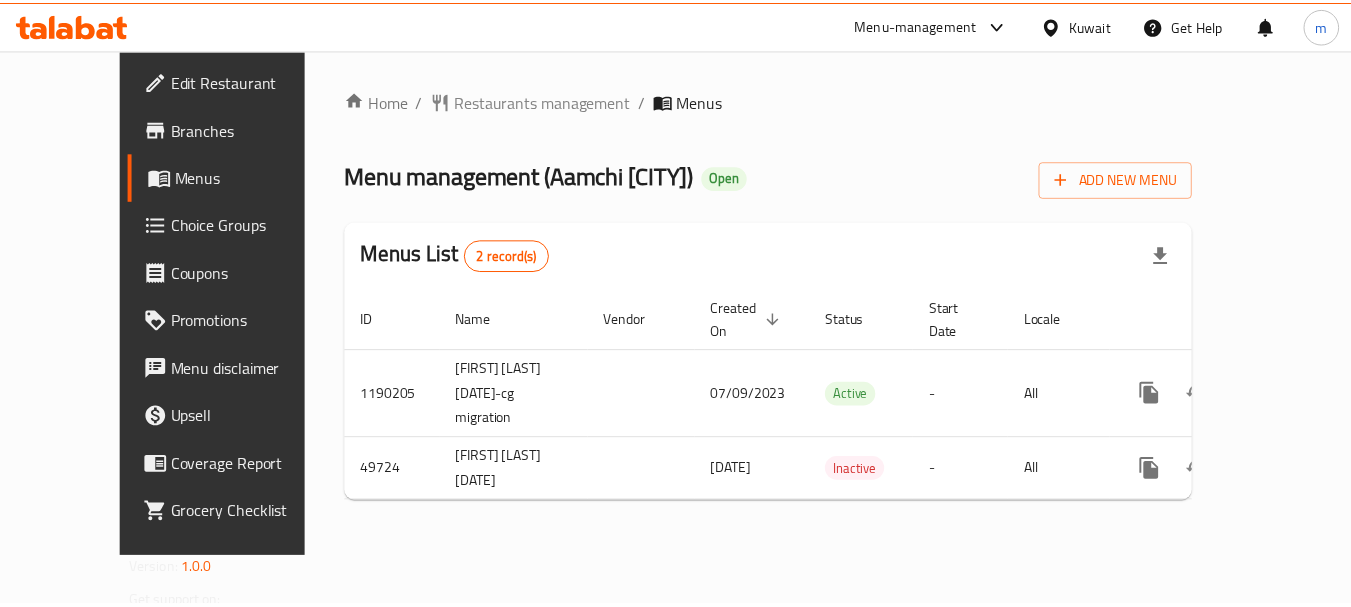 scroll, scrollTop: 0, scrollLeft: 0, axis: both 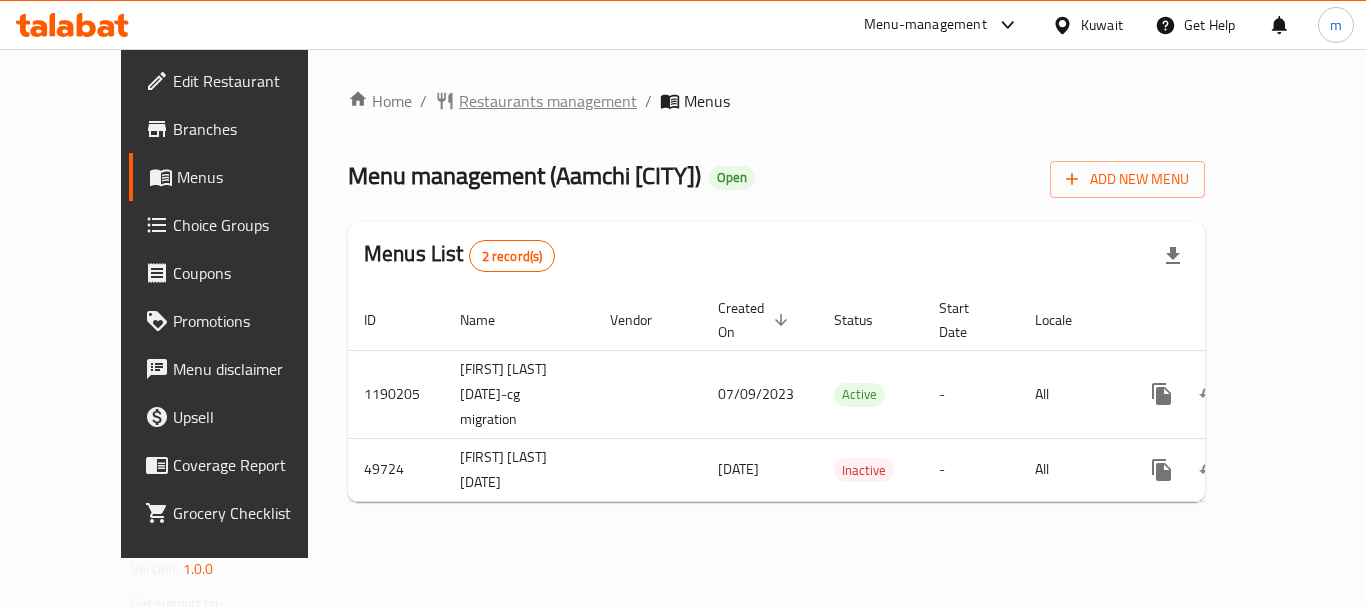 click on "Restaurants management" at bounding box center (548, 101) 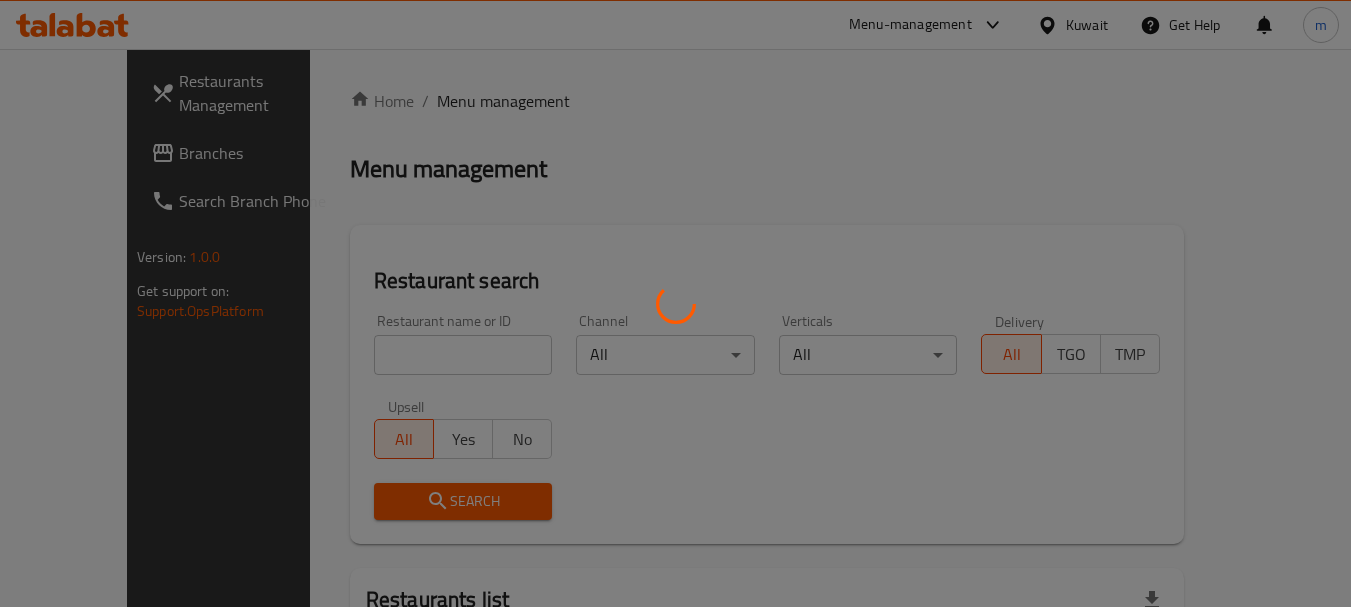 click at bounding box center [675, 303] 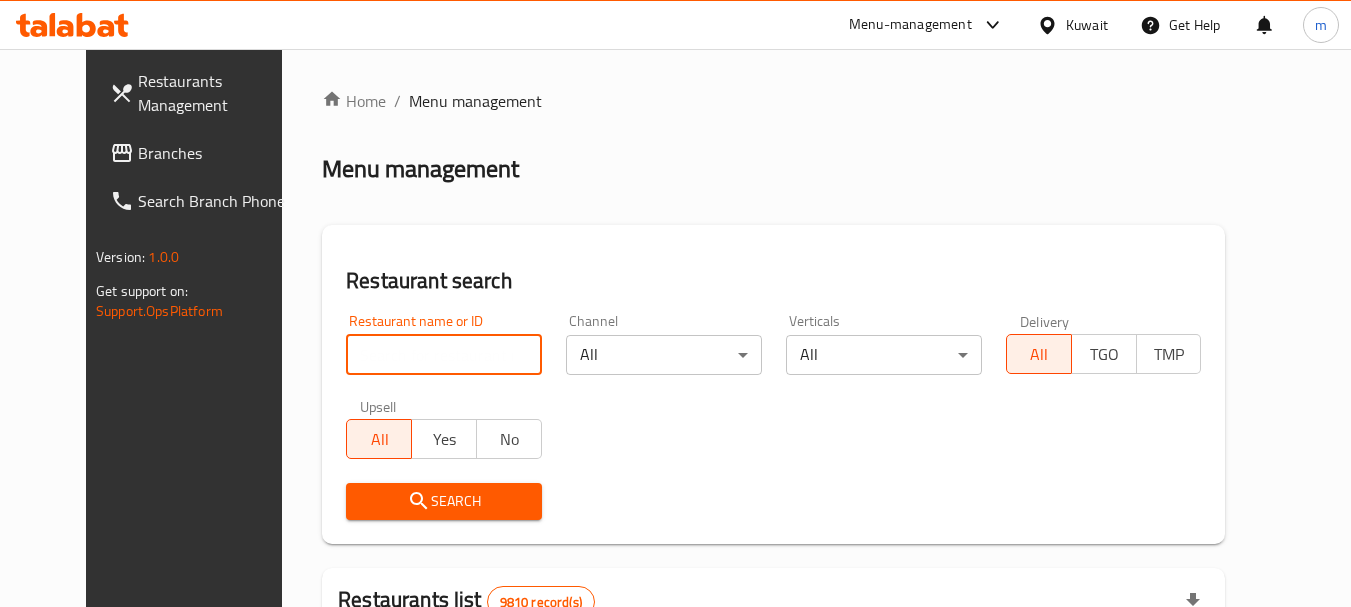 drag, startPoint x: 341, startPoint y: 365, endPoint x: 370, endPoint y: 342, distance: 37.01351 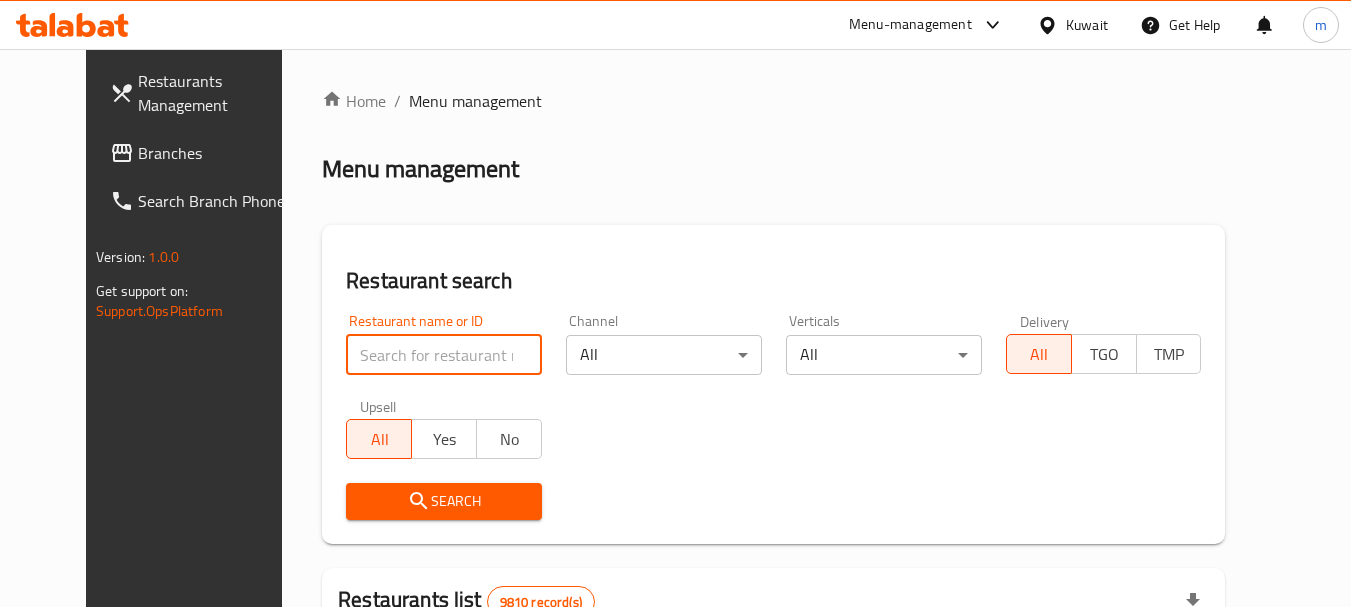 click at bounding box center (444, 355) 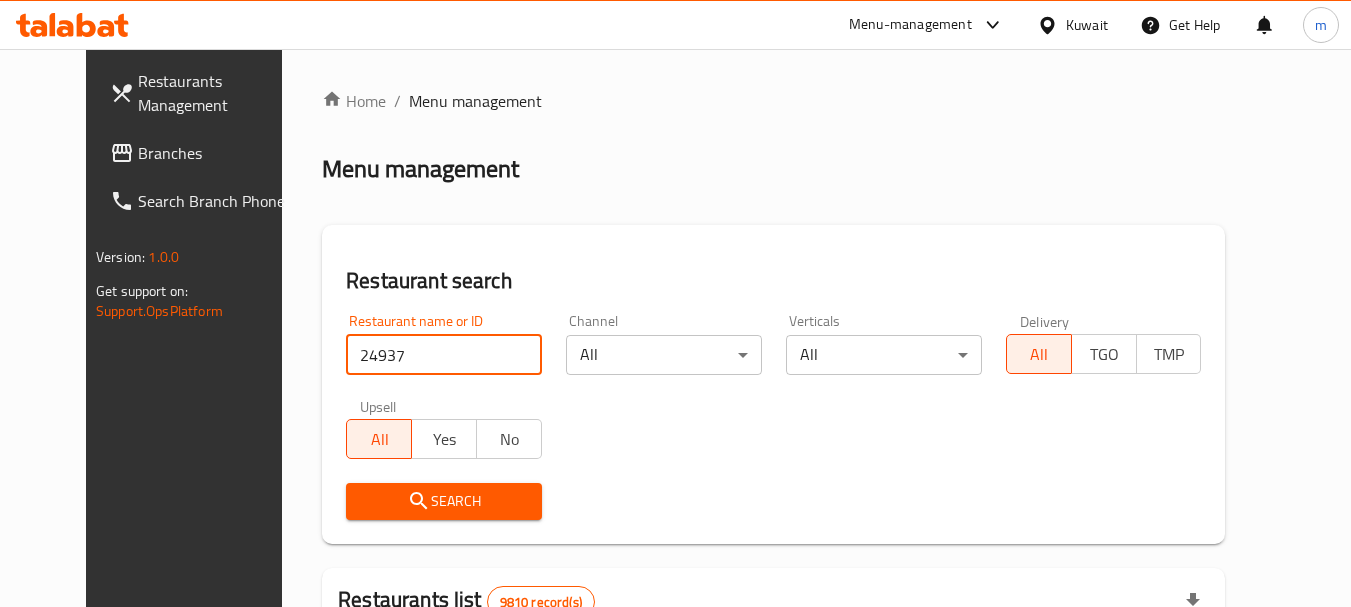 type on "24937" 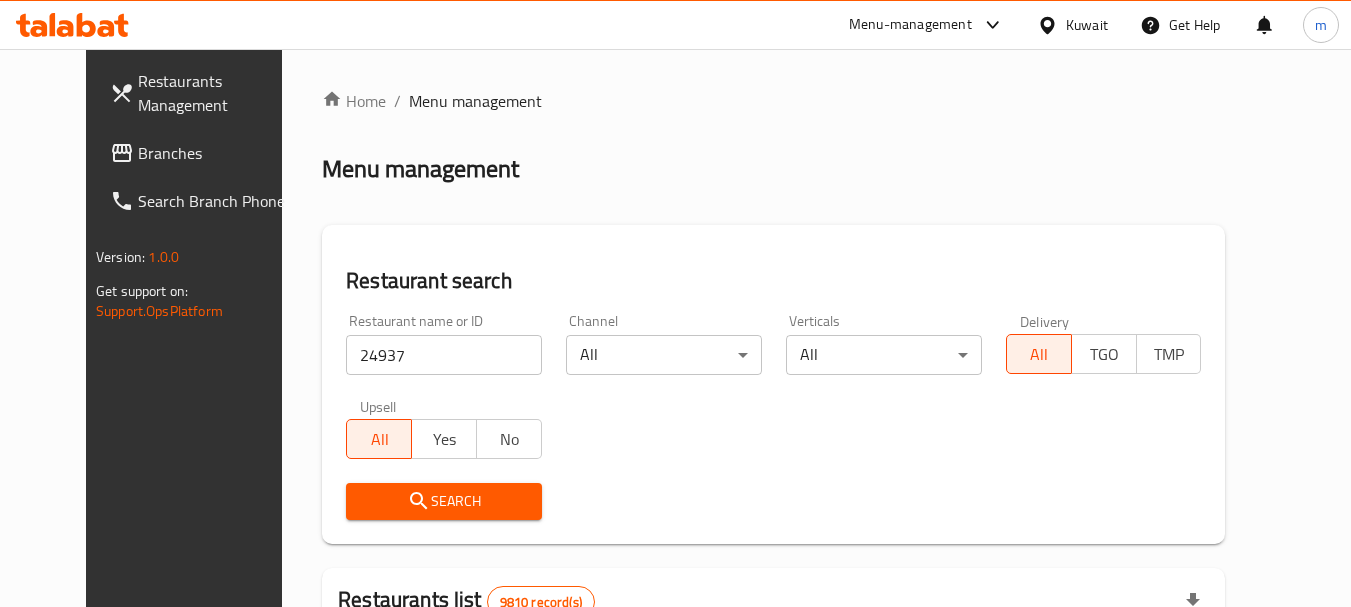 click on "Search" at bounding box center (444, 501) 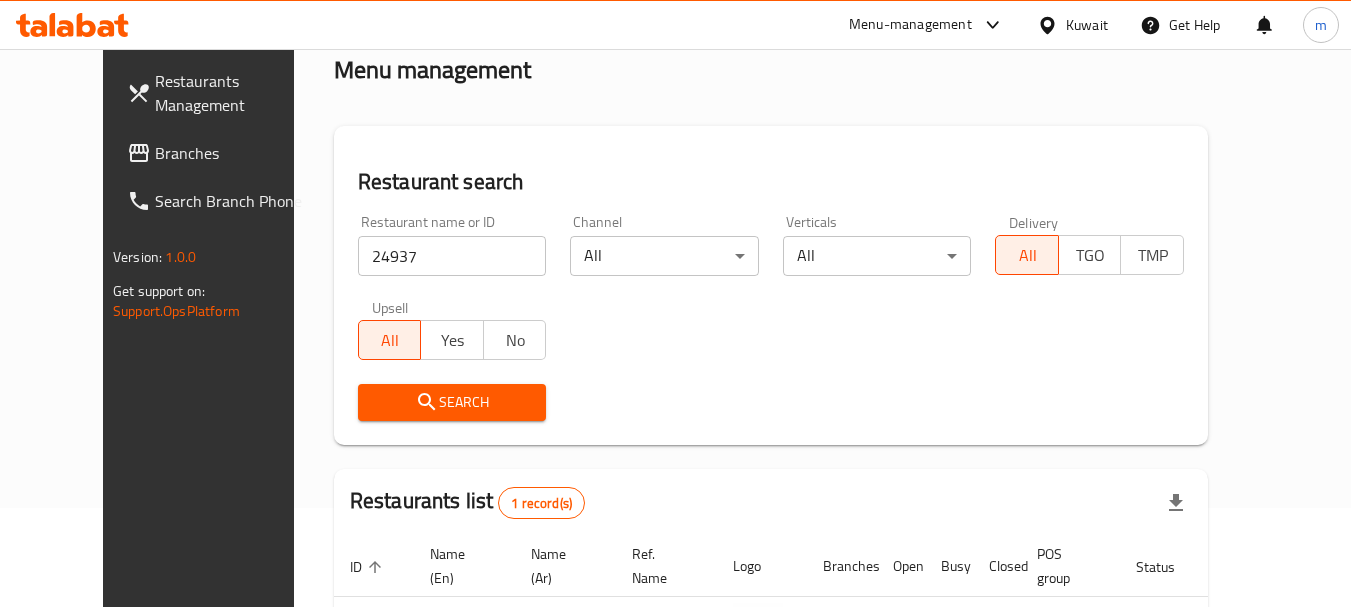 scroll, scrollTop: 268, scrollLeft: 0, axis: vertical 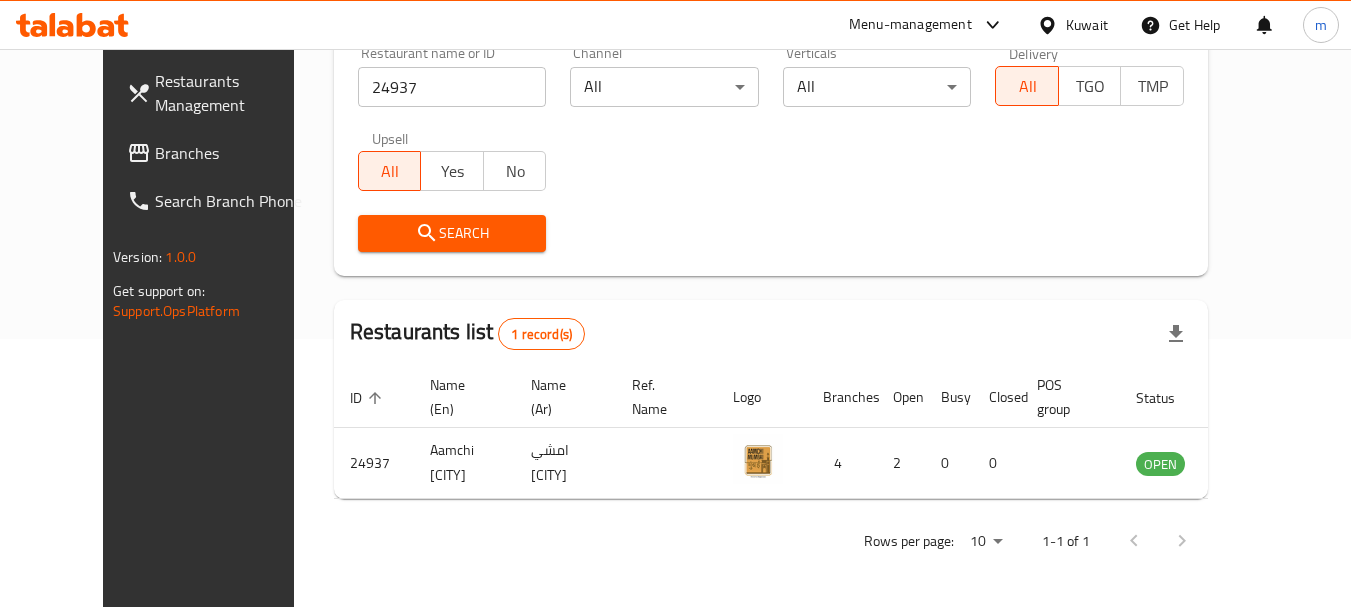 click on "Kuwait" at bounding box center (1087, 25) 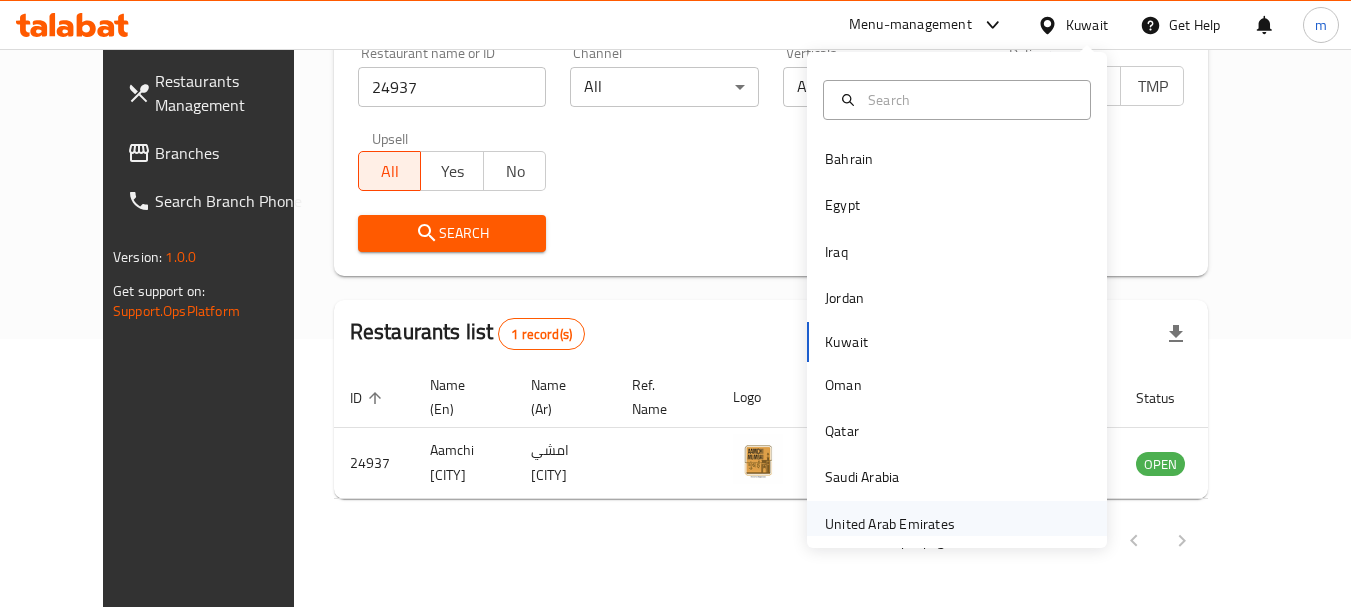 click on "United Arab Emirates" at bounding box center (890, 524) 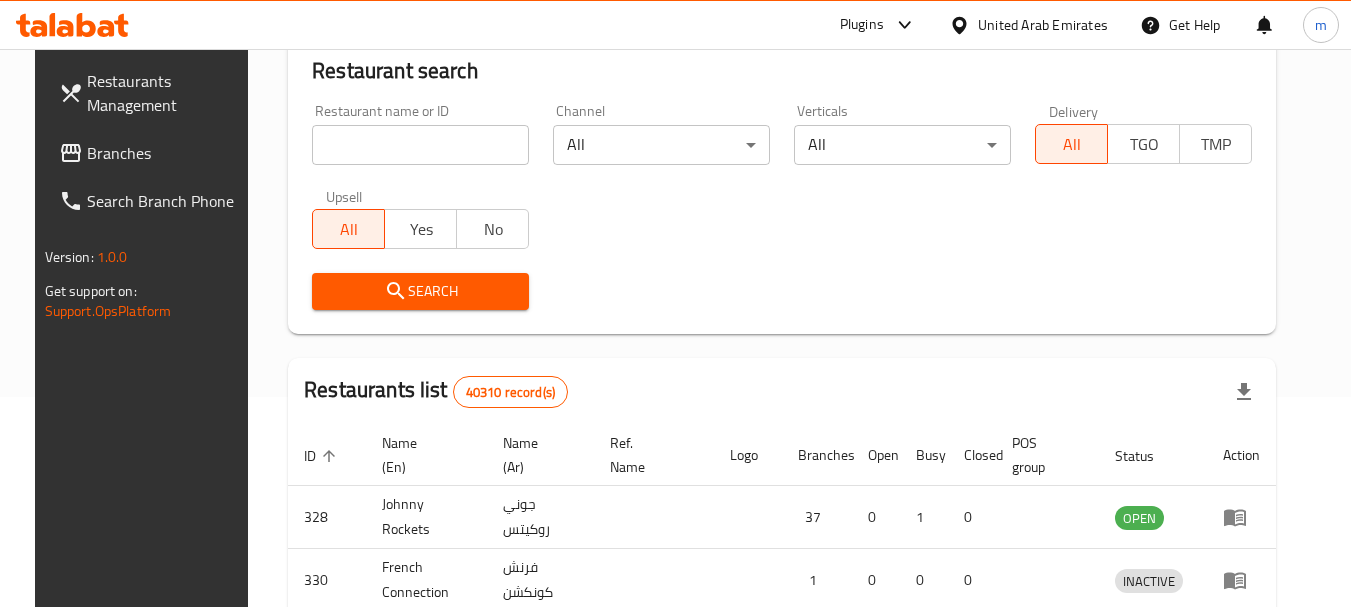 scroll, scrollTop: 268, scrollLeft: 0, axis: vertical 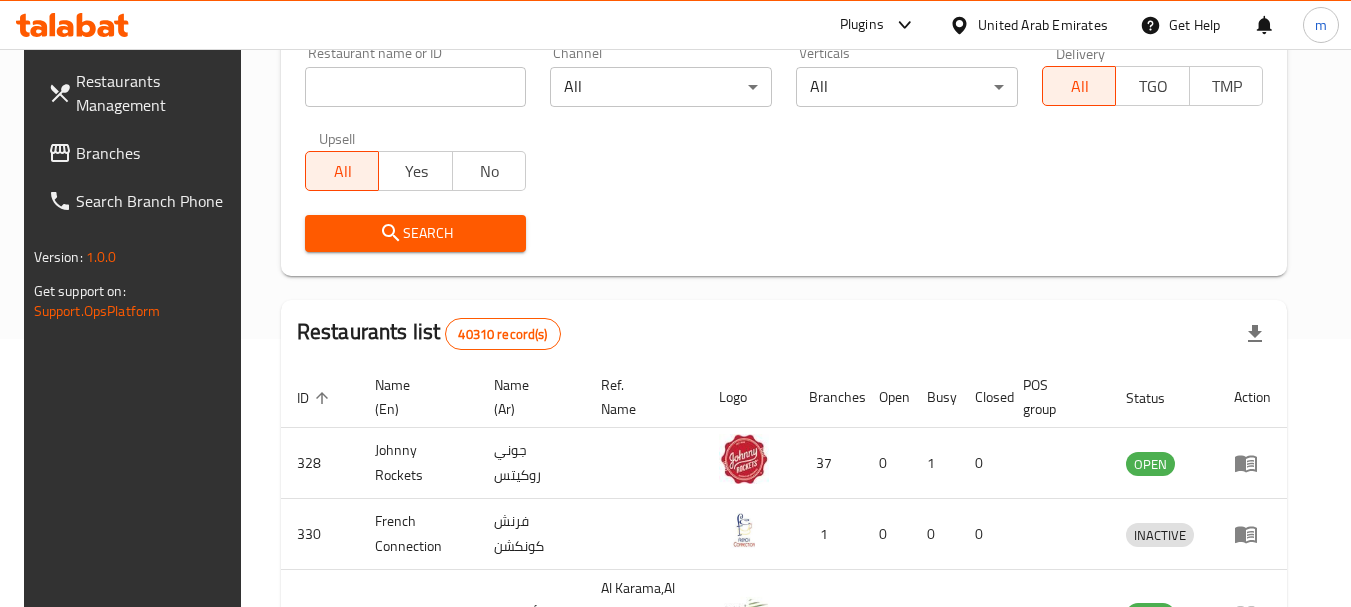 click on "Branches" at bounding box center (155, 153) 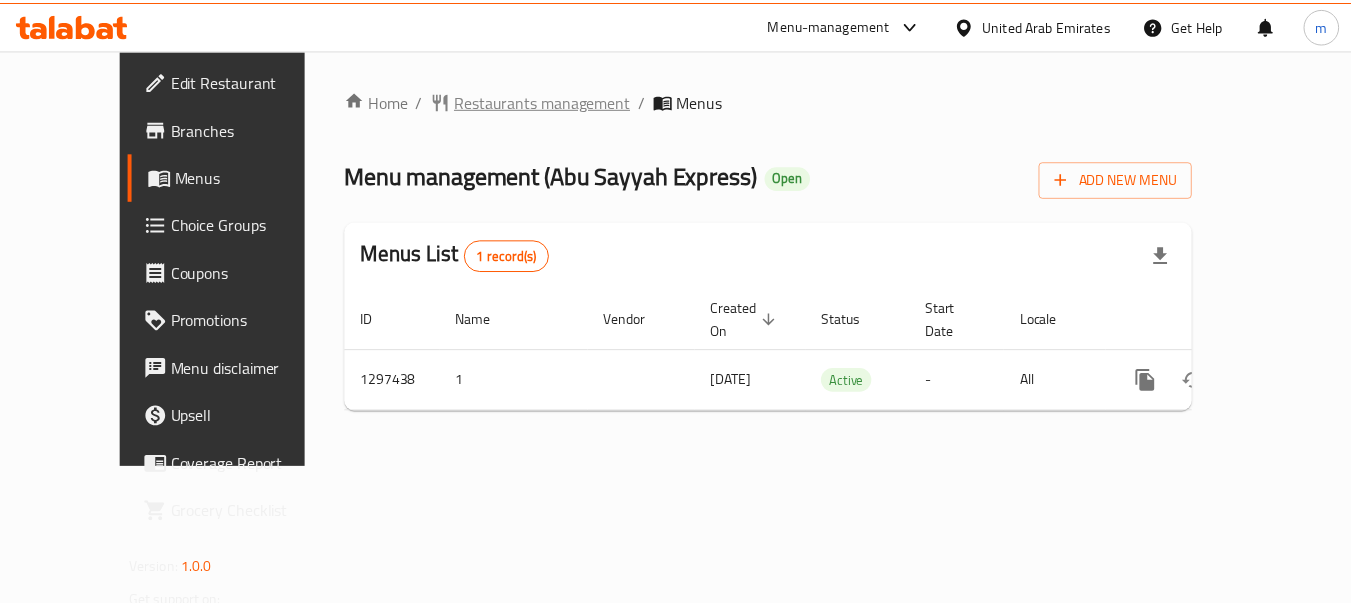 scroll, scrollTop: 0, scrollLeft: 0, axis: both 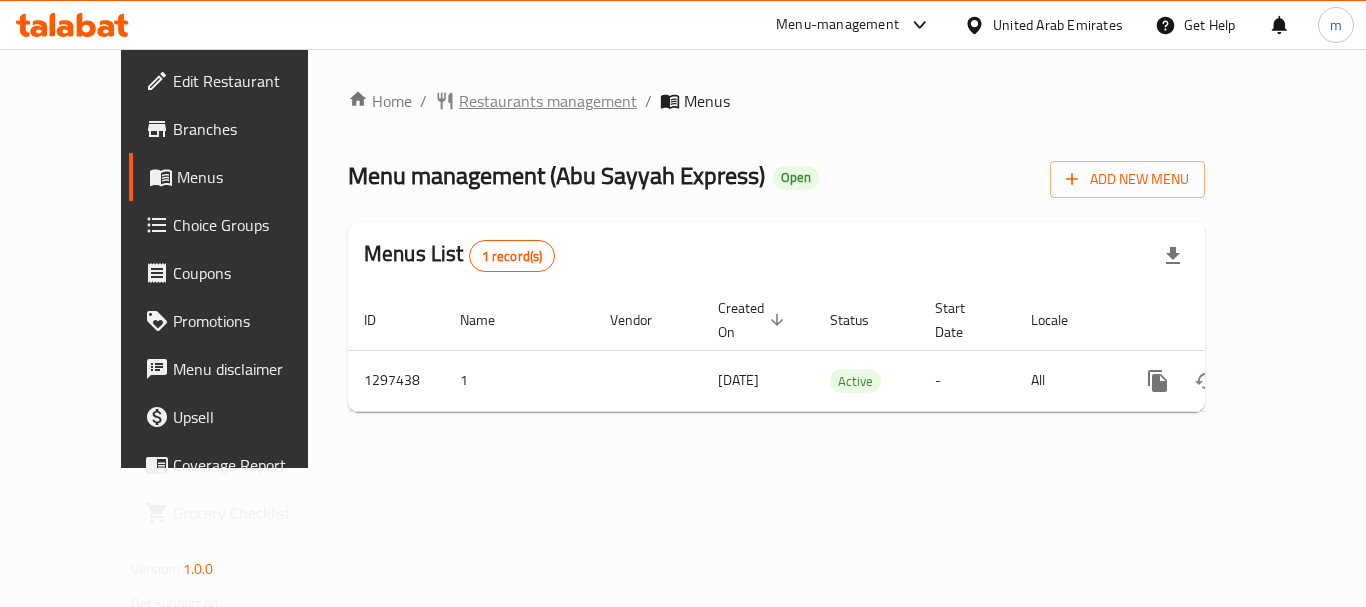 click on "Restaurants management" at bounding box center (548, 101) 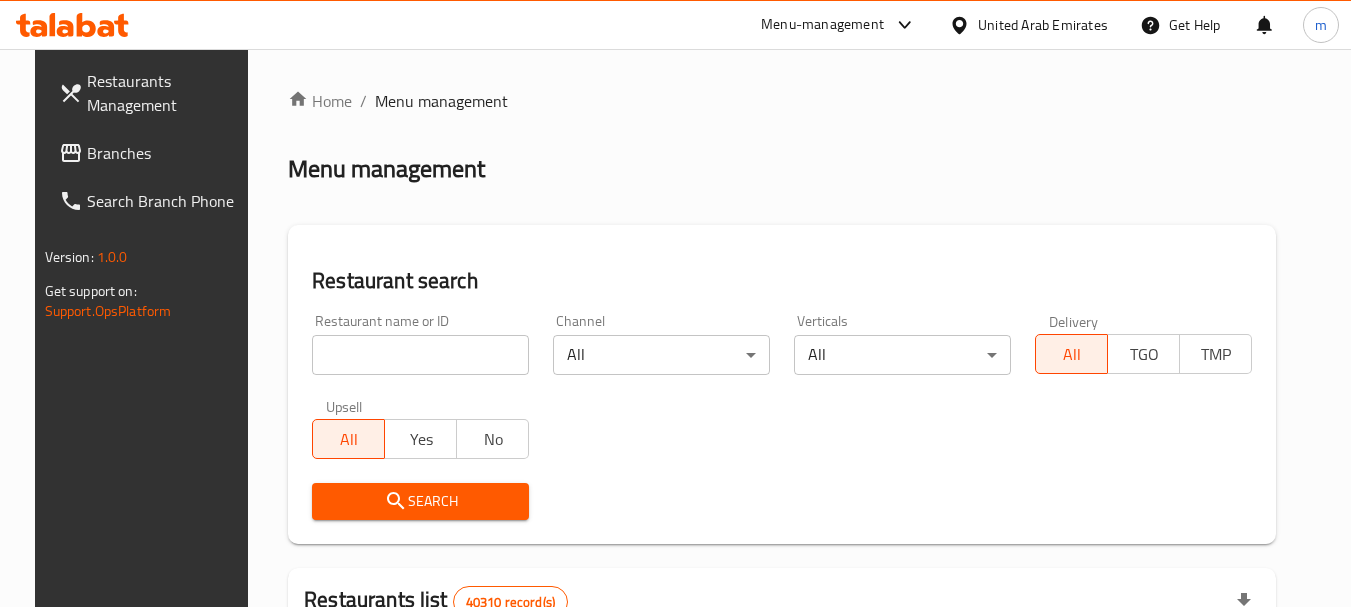 click on "Home / Menu management Menu management Restaurant search Restaurant name or ID Restaurant name or ID Channel All ​ Verticals All ​ Delivery All TGO TMP Upsell All Yes No   Search Restaurants list   40310 record(s) ID sorted ascending Name (En) Name (Ar) Ref. Name Logo Branches Open Busy Closed POS group Status Action 328 Johnny Rockets جوني روكيتس 37 0 1 0 OPEN 330 French Connection فرنش كونكشن 1 0 0 0 INACTIVE 339 Arz Lebanon أرز لبنان Al Karama,Al Barsha & Mirdif 9 1 0 2 OPEN 340 Mega Wraps ميجا رابس 3 0 0 0 INACTIVE 342 Sandella's Flatbread Cafe سانديلاز فلات براد 7 0 0 0 INACTIVE 343 Dragon Hut كوخ التنين 1 0 0 0 INACTIVE 348 Thai Kitchen المطبخ التايلندى 1 0 0 0 INACTIVE 349 Mughal  موغل 1 0 0 0 HIDDEN 350 HOT N COOL (Old) هوت و كول 1 0 0 0 INACTIVE 355 Al Habasha  الحبشة 11 1 0 0 HIDDEN Rows per page: 10 1-10 of 40310" at bounding box center [782, 717] 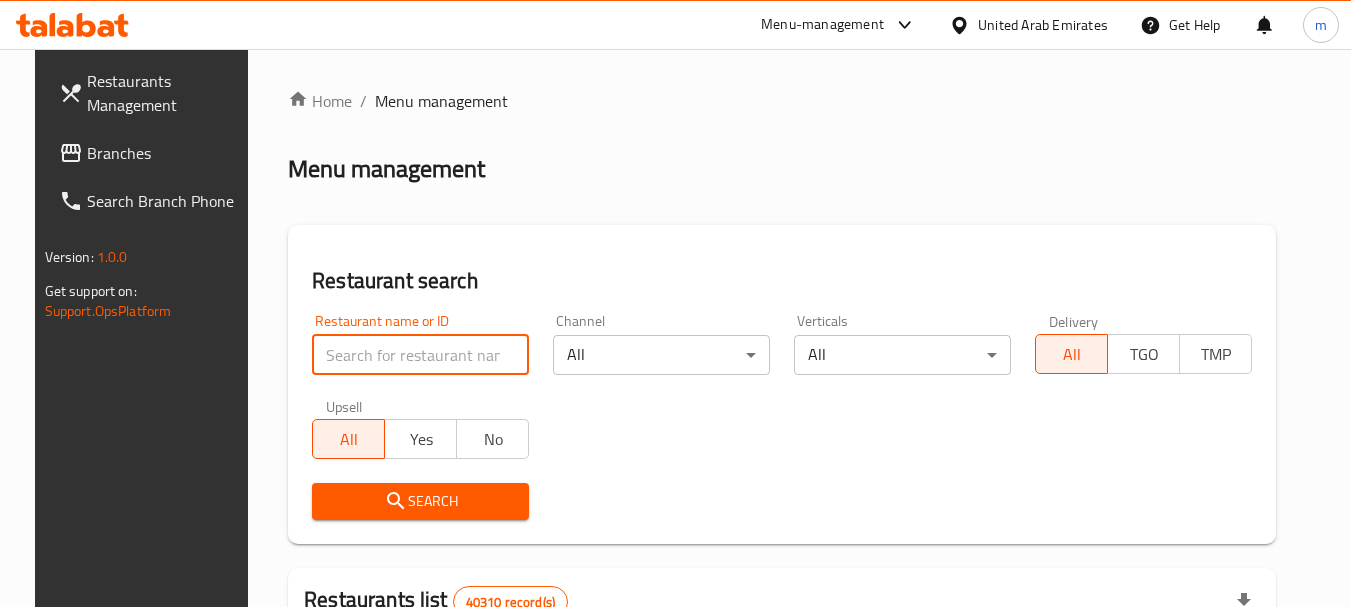 drag, startPoint x: 369, startPoint y: 350, endPoint x: 382, endPoint y: 352, distance: 13.152946 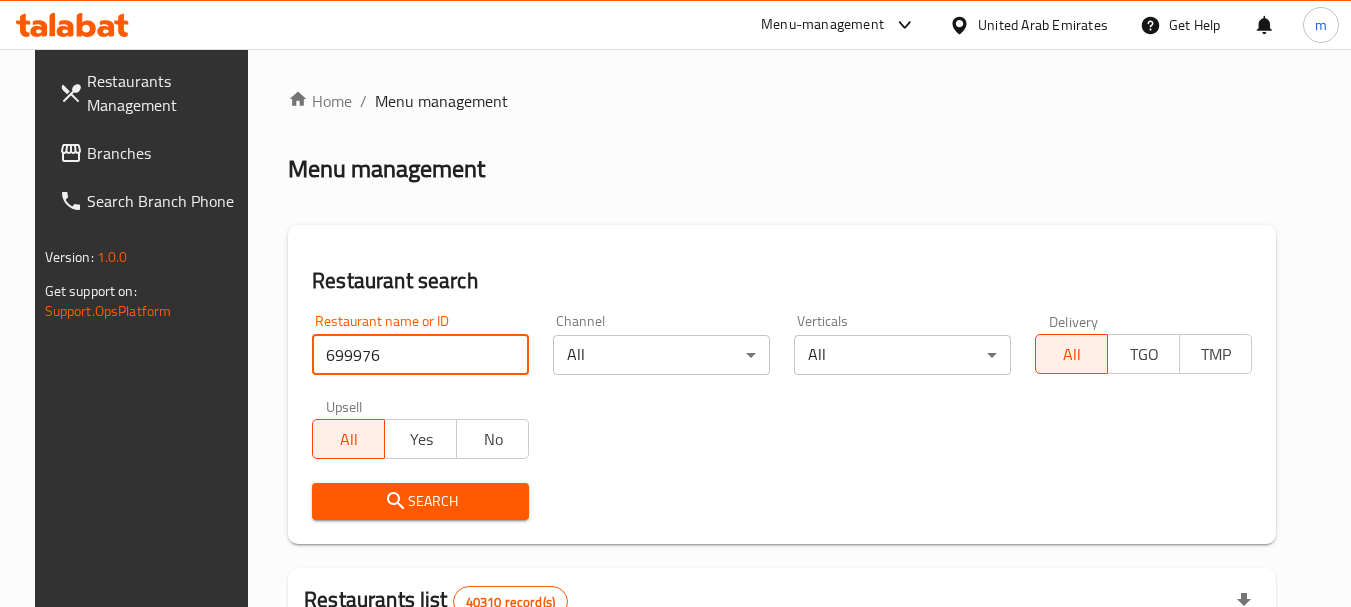 type on "699976" 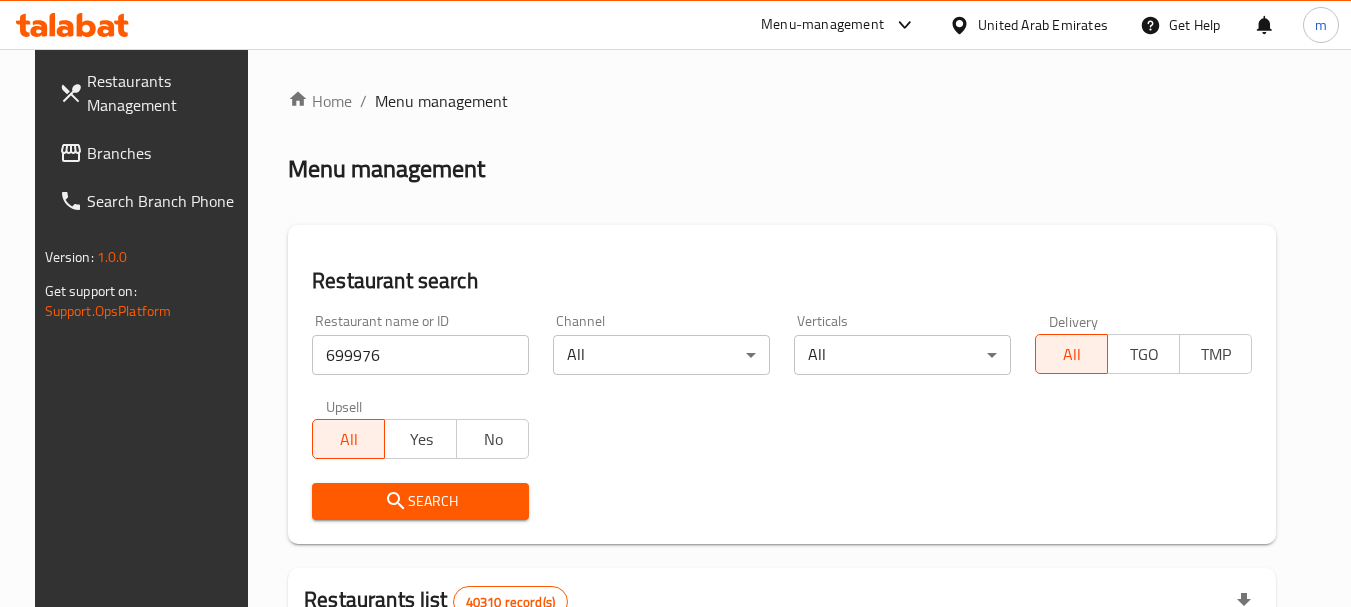 click on "Search" at bounding box center [420, 501] 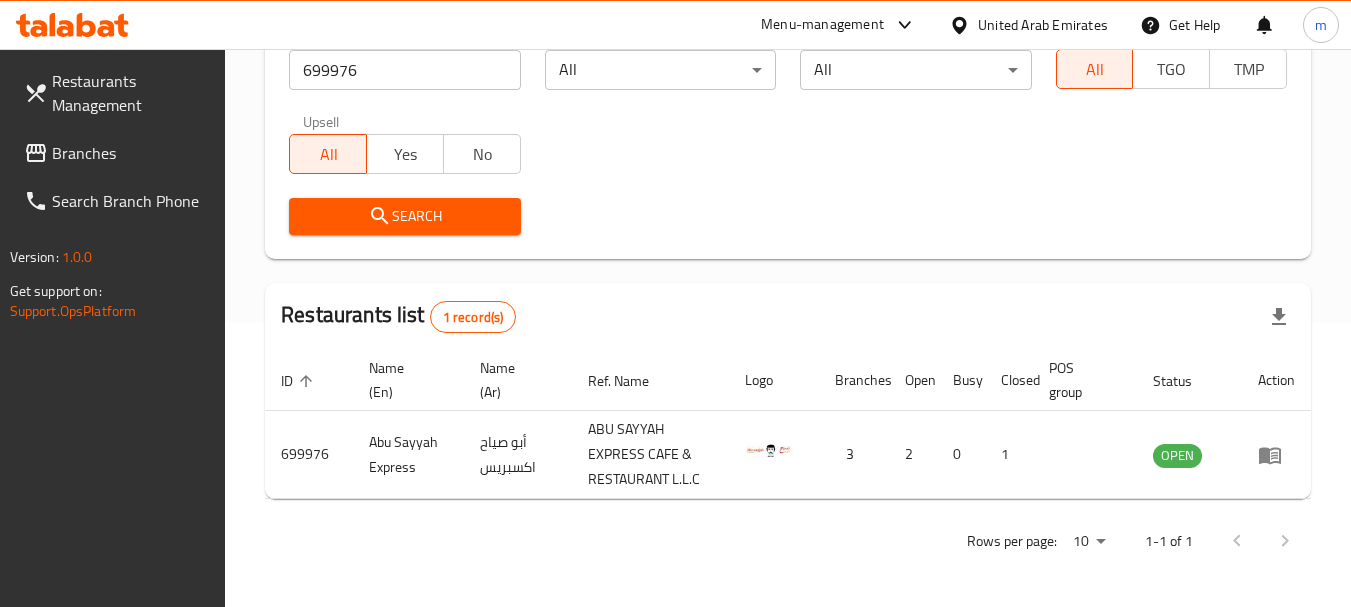 scroll, scrollTop: 285, scrollLeft: 0, axis: vertical 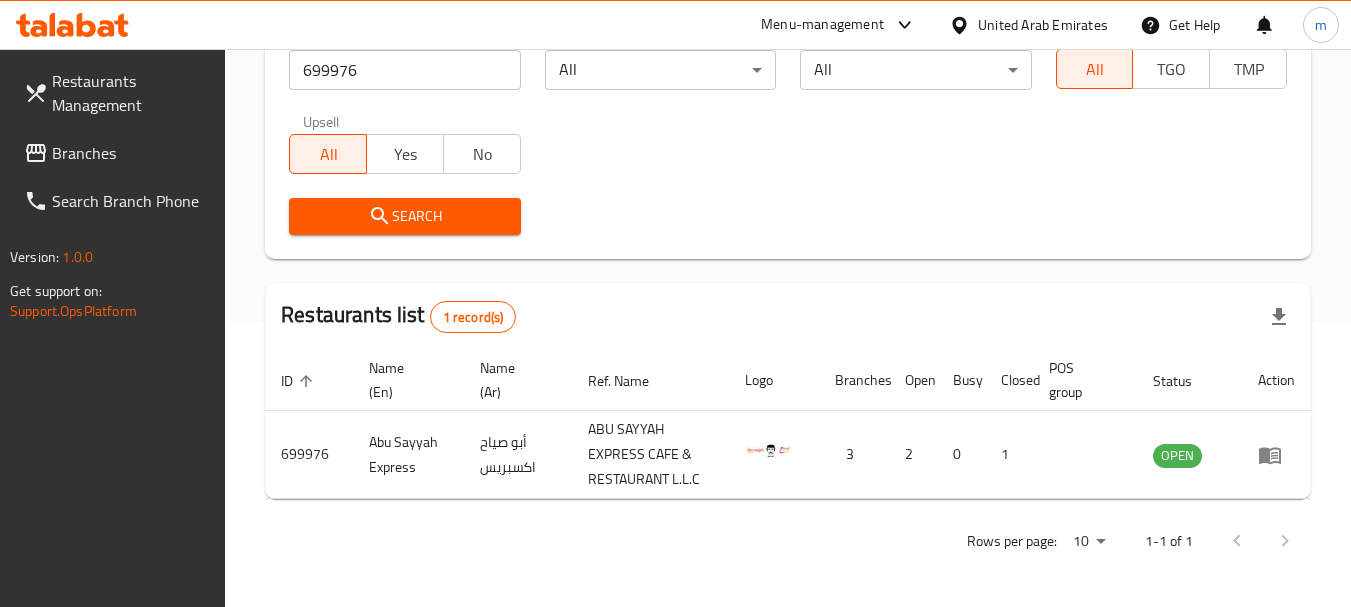 drag, startPoint x: 1070, startPoint y: 23, endPoint x: 1103, endPoint y: 19, distance: 33.24154 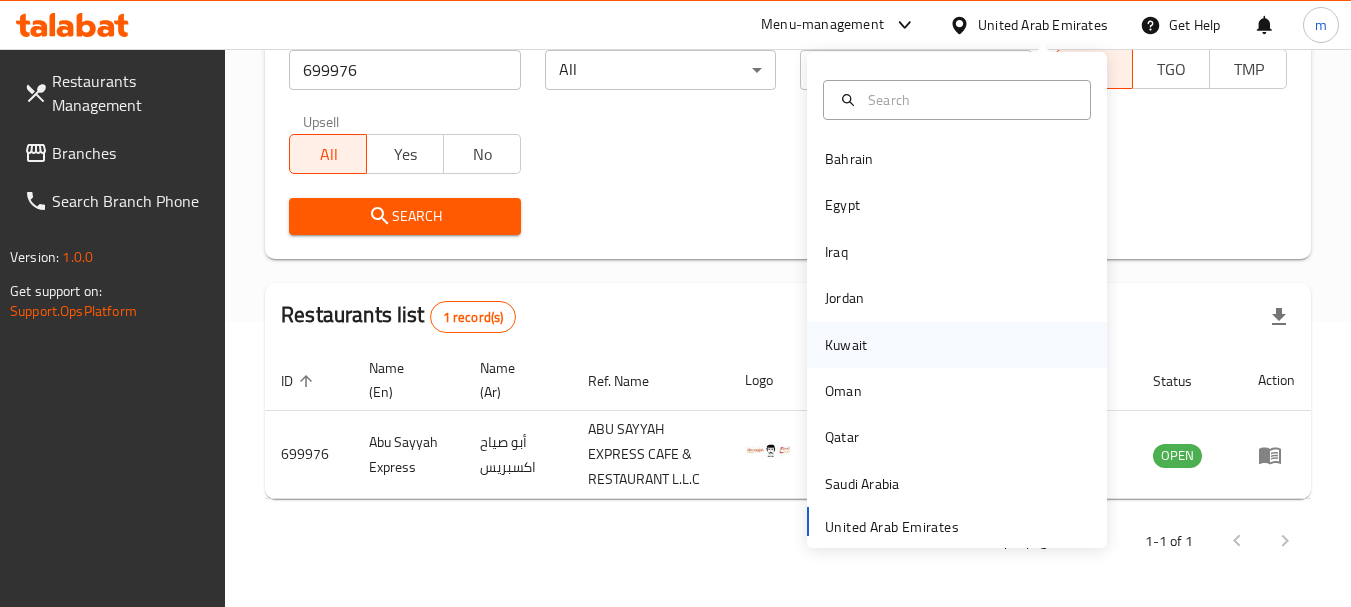 click on "Kuwait" at bounding box center [846, 345] 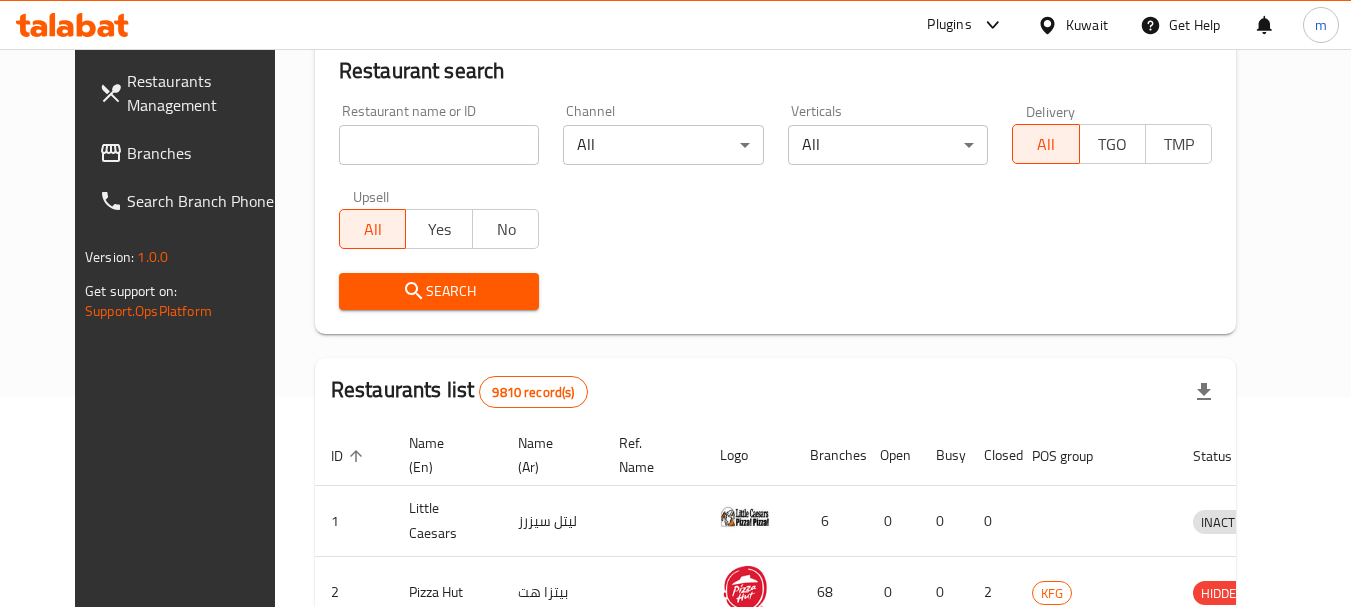 scroll, scrollTop: 285, scrollLeft: 0, axis: vertical 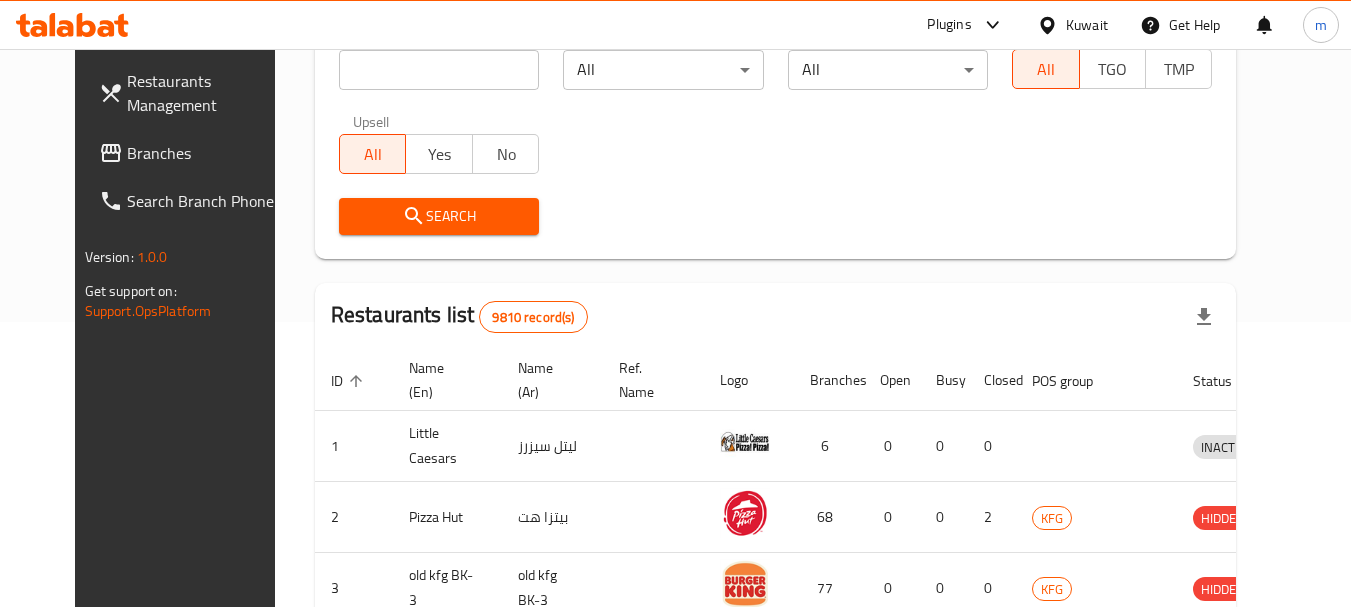 click on "Branches" at bounding box center (206, 153) 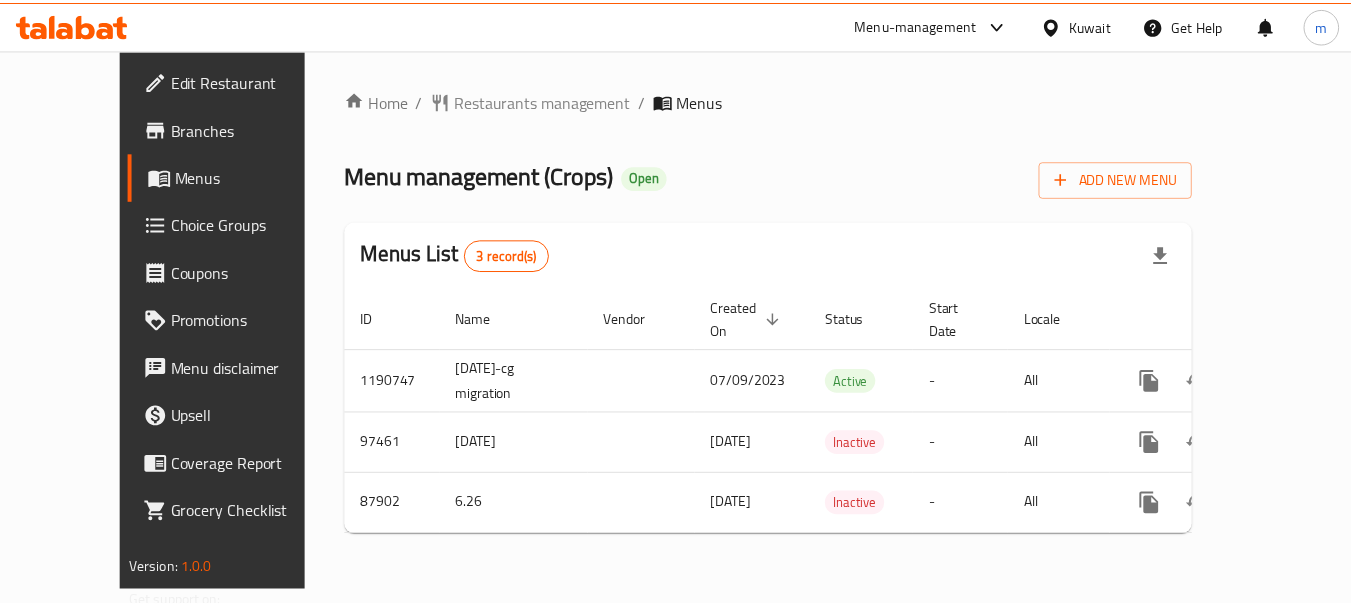 scroll, scrollTop: 0, scrollLeft: 0, axis: both 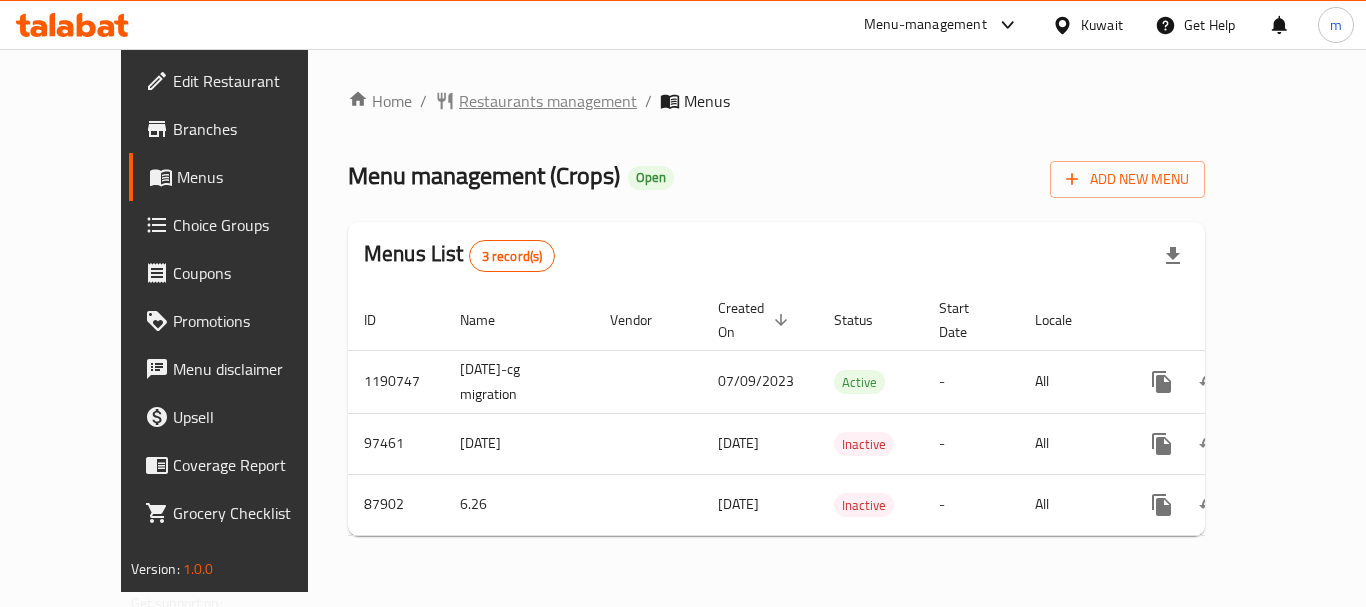 click on "Restaurants management" at bounding box center [548, 101] 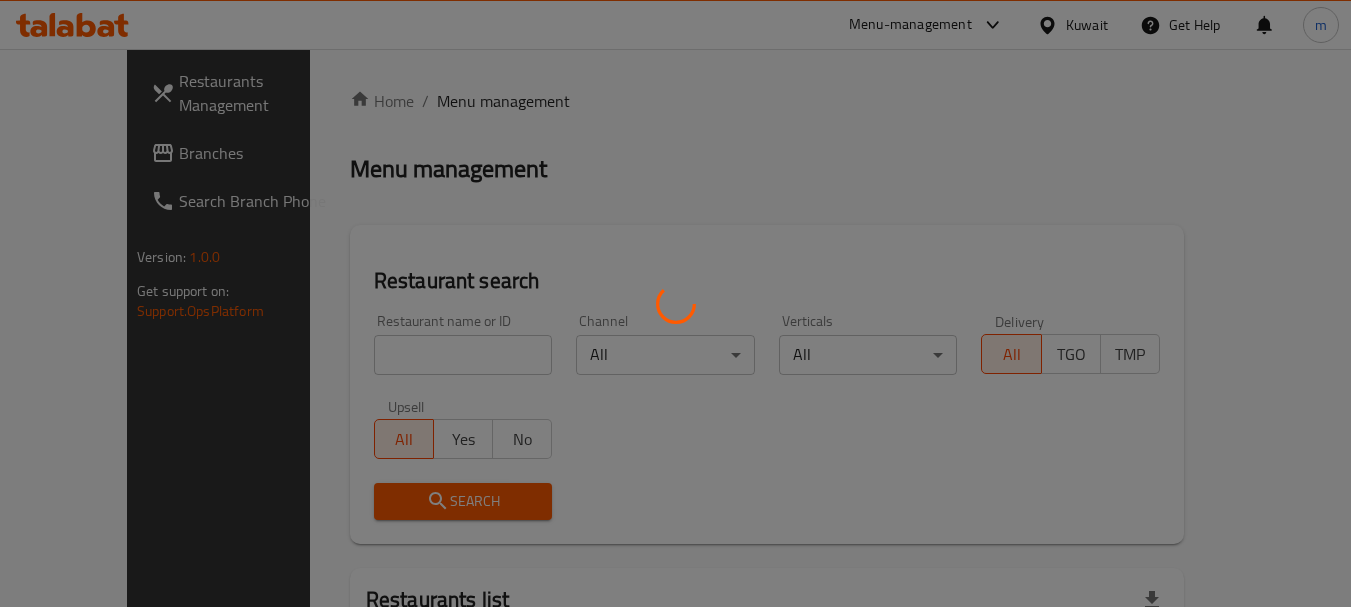 click at bounding box center [675, 303] 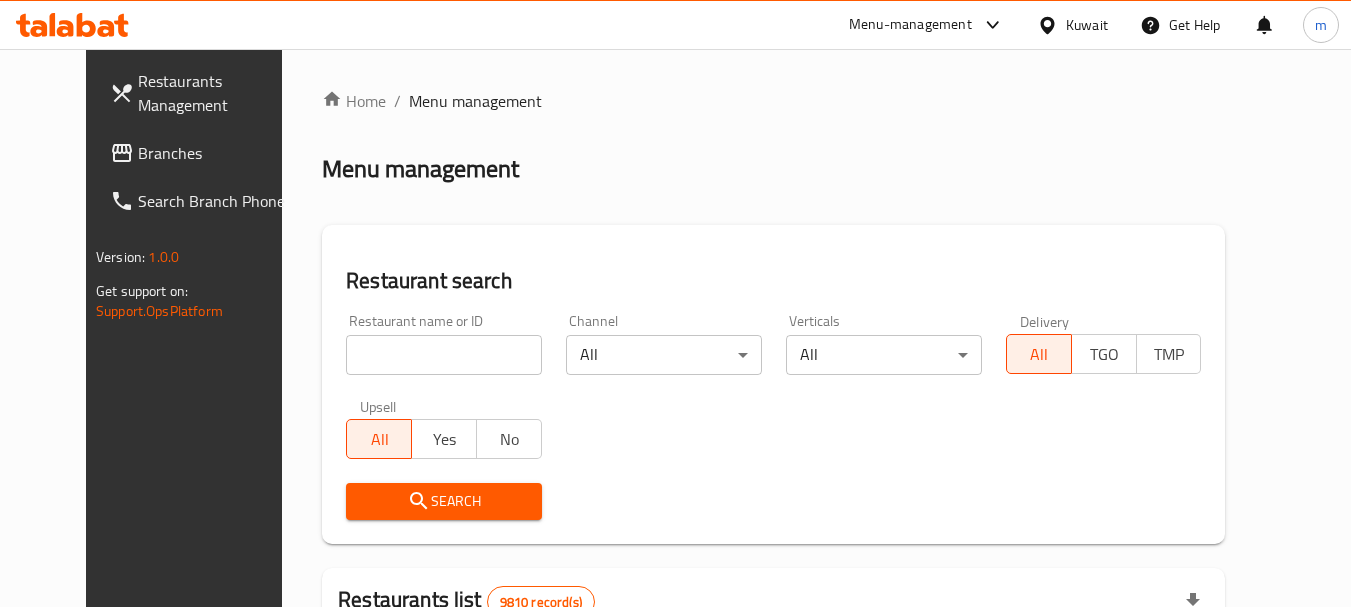 click at bounding box center [444, 355] 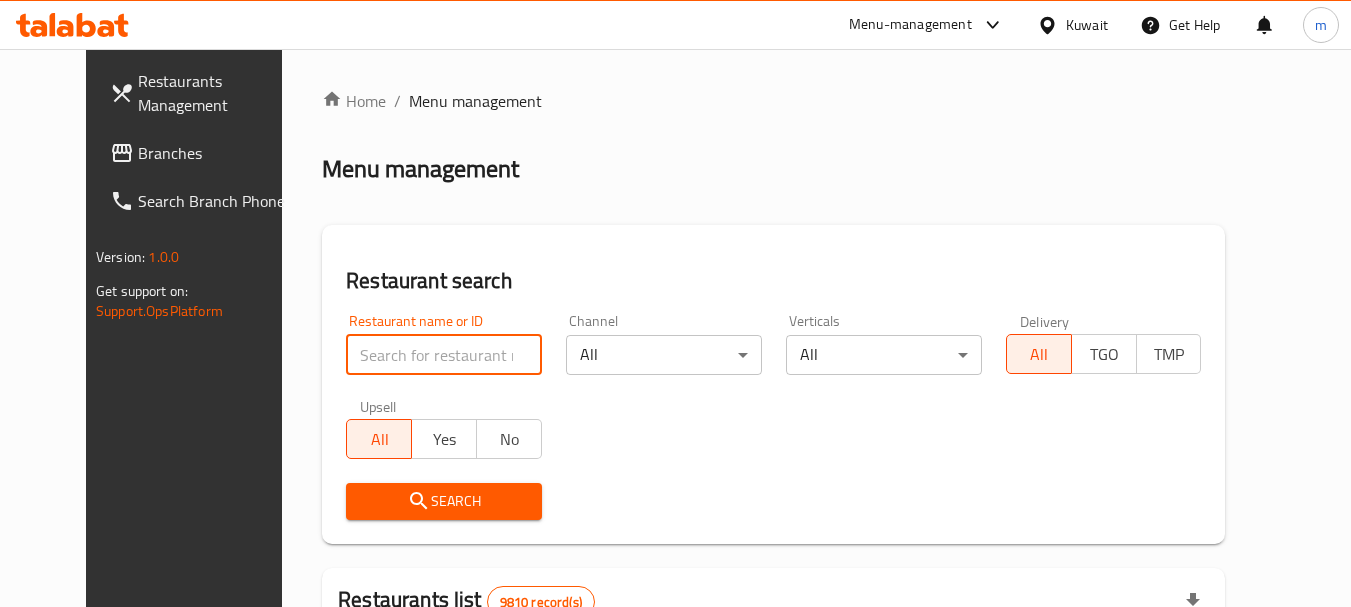 click at bounding box center [444, 355] 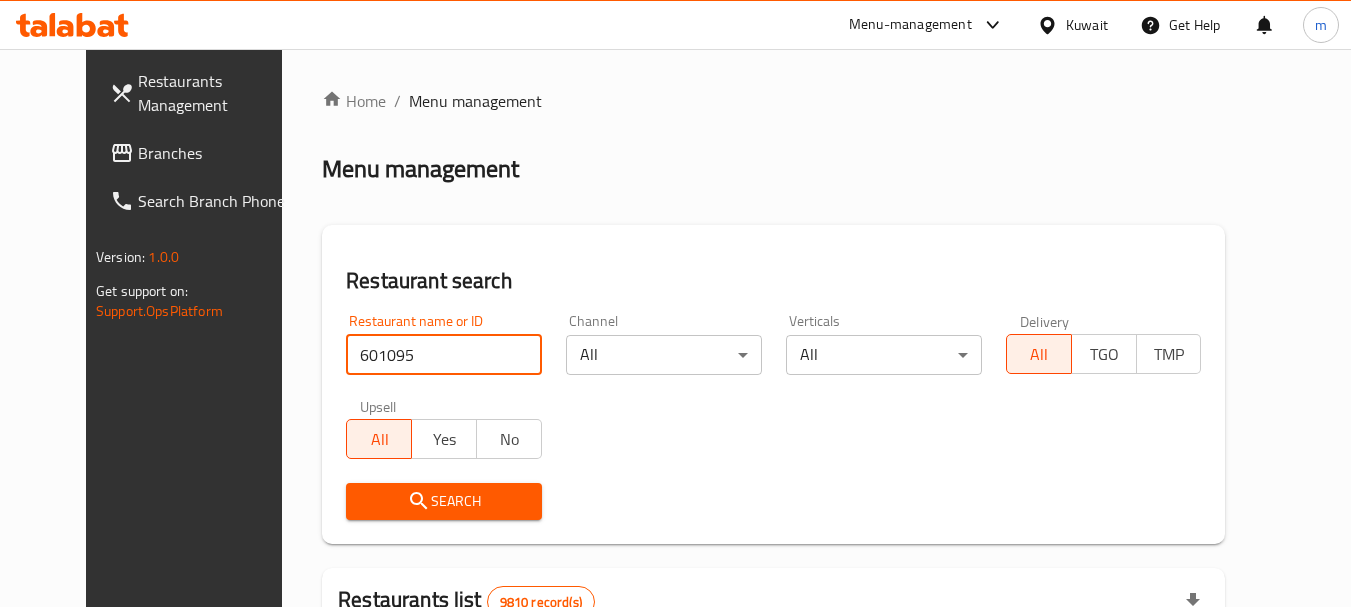 type on "601095" 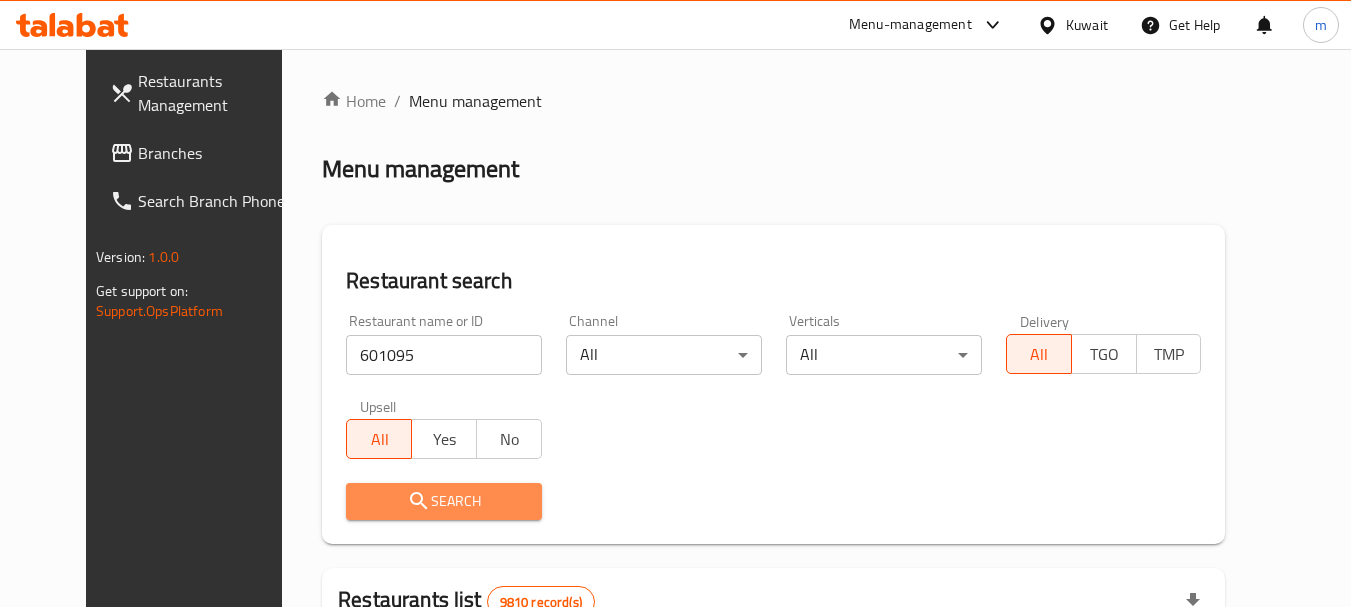 click 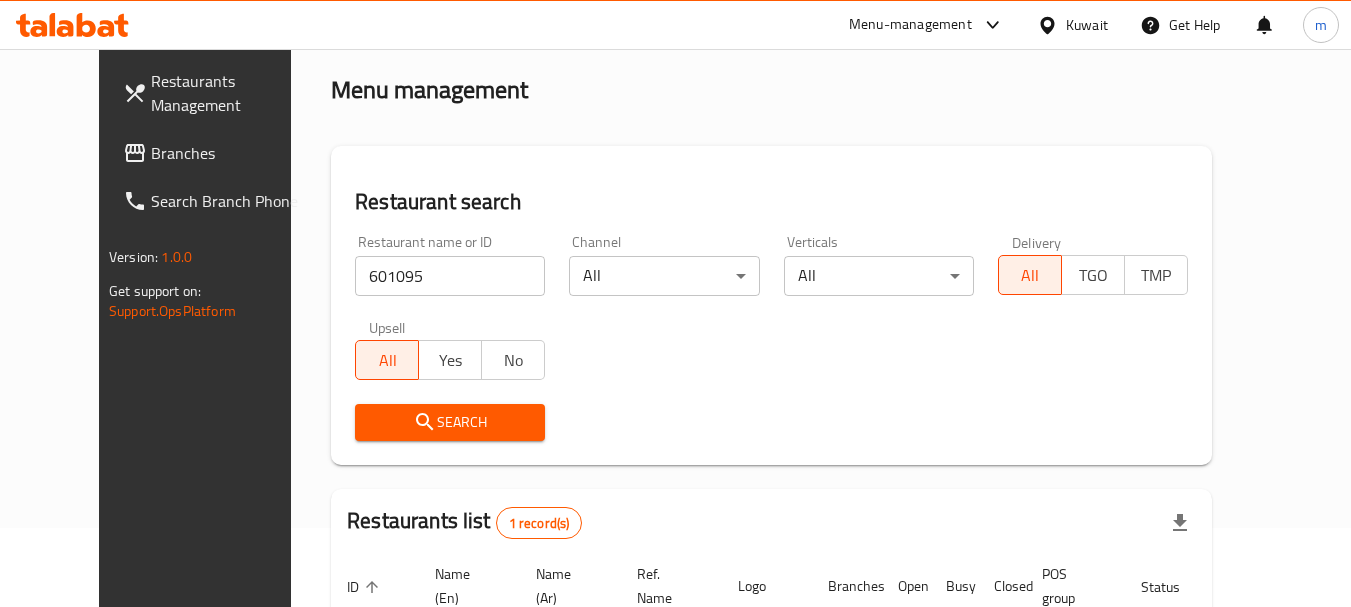 scroll, scrollTop: 268, scrollLeft: 0, axis: vertical 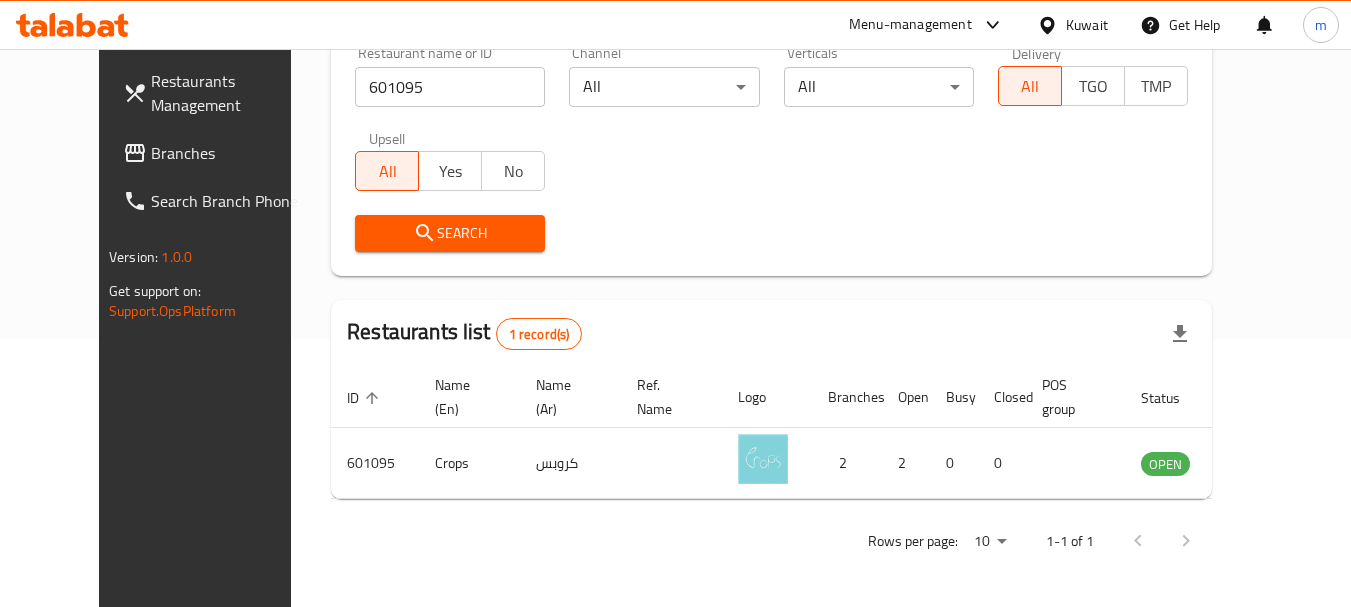 click on "Restaurants Management   Branches   Search Branch Phone  Version:    1.0.0  Get support on:    Support.OpsPlatform" at bounding box center (212, 352) 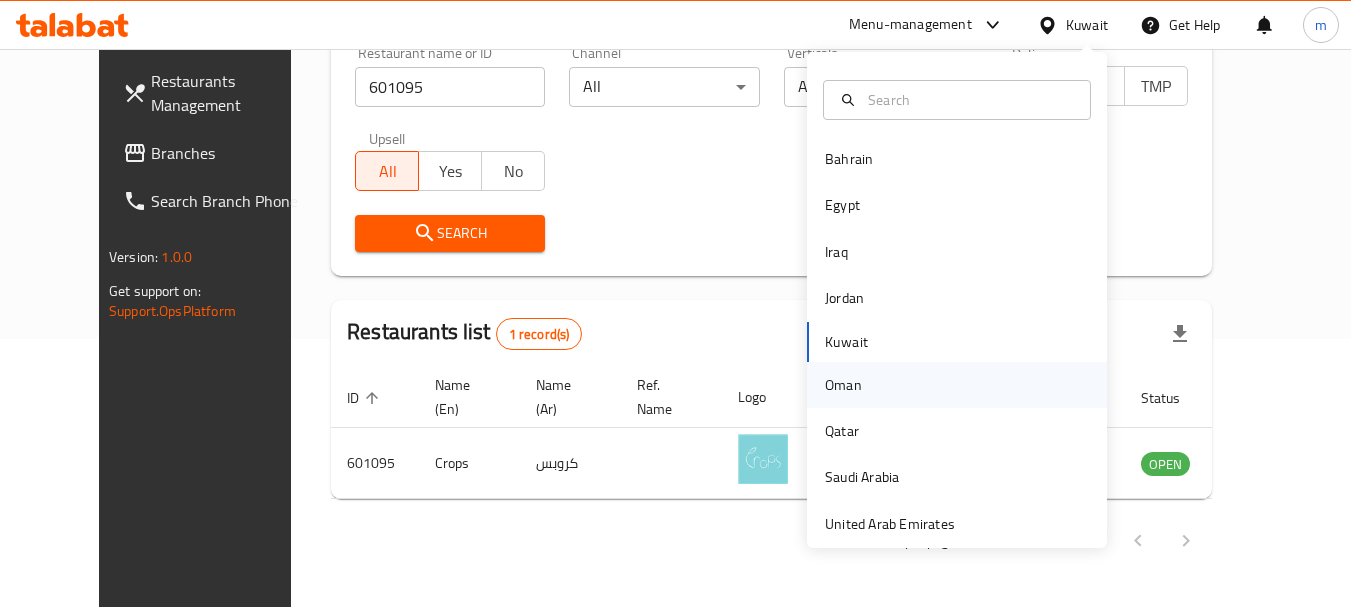 click on "Oman" at bounding box center (843, 385) 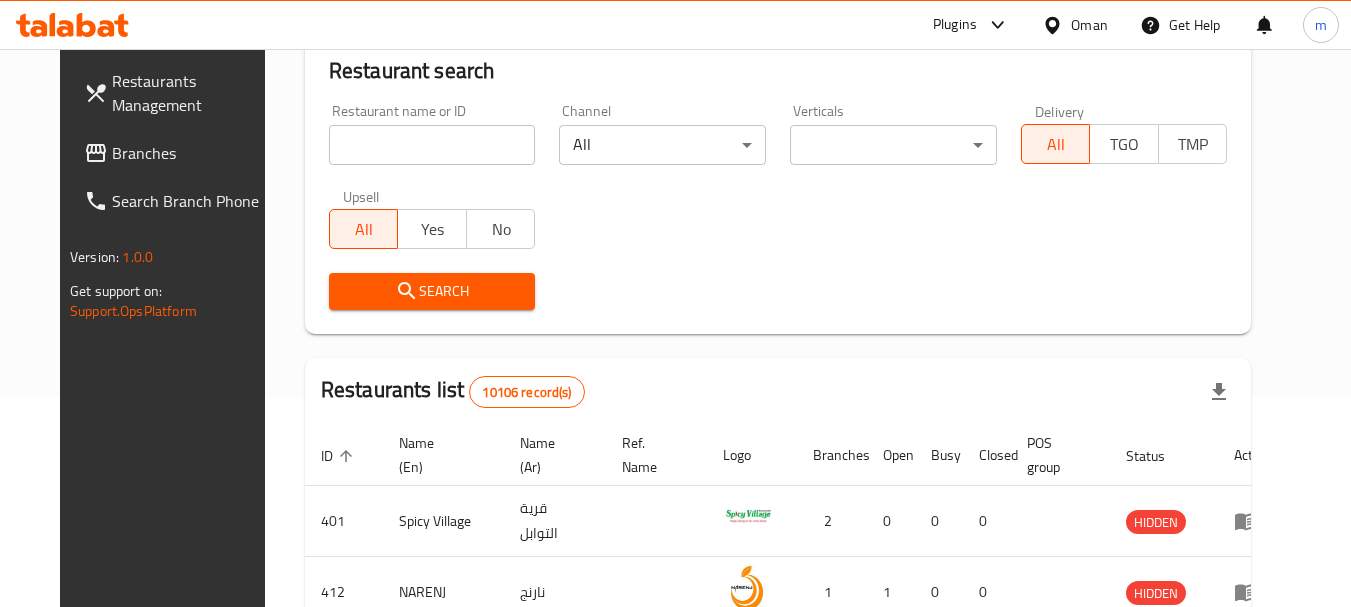 scroll, scrollTop: 268, scrollLeft: 0, axis: vertical 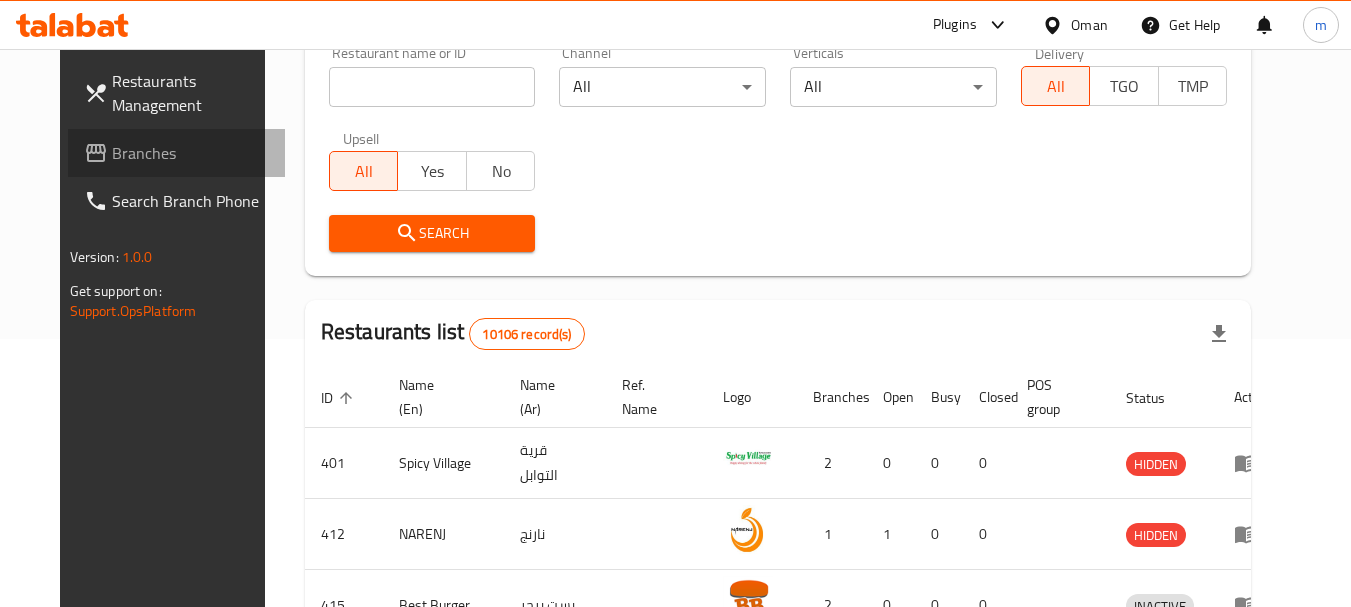click on "Branches" at bounding box center (191, 153) 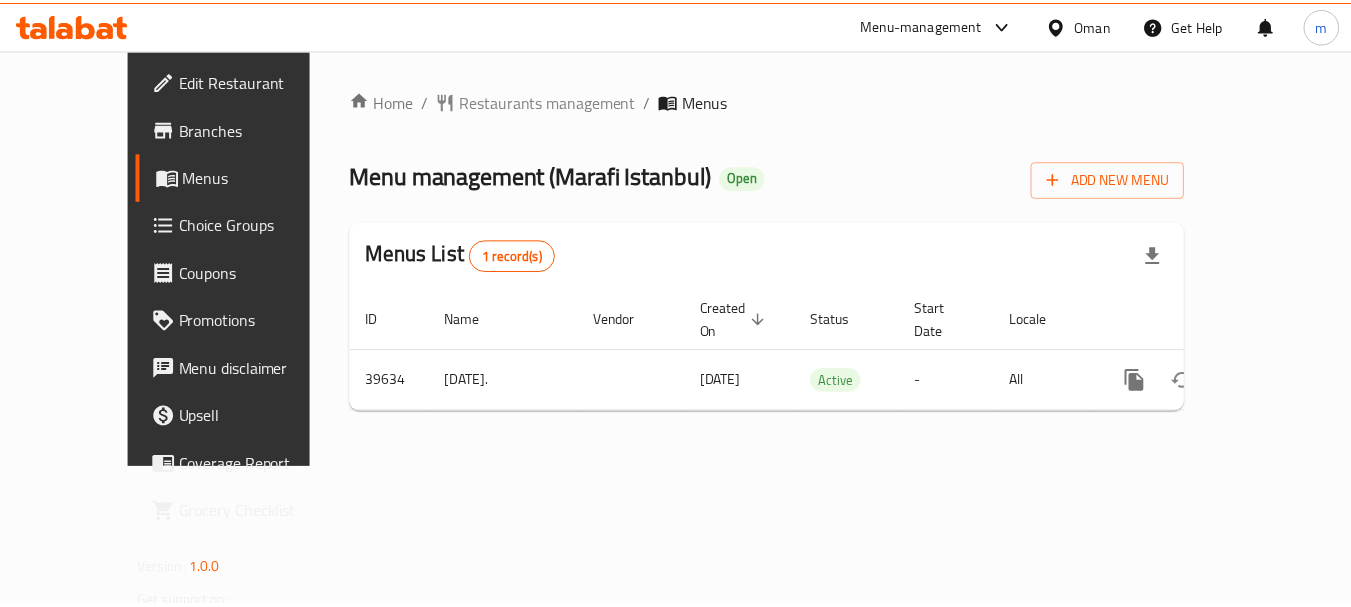 scroll, scrollTop: 0, scrollLeft: 0, axis: both 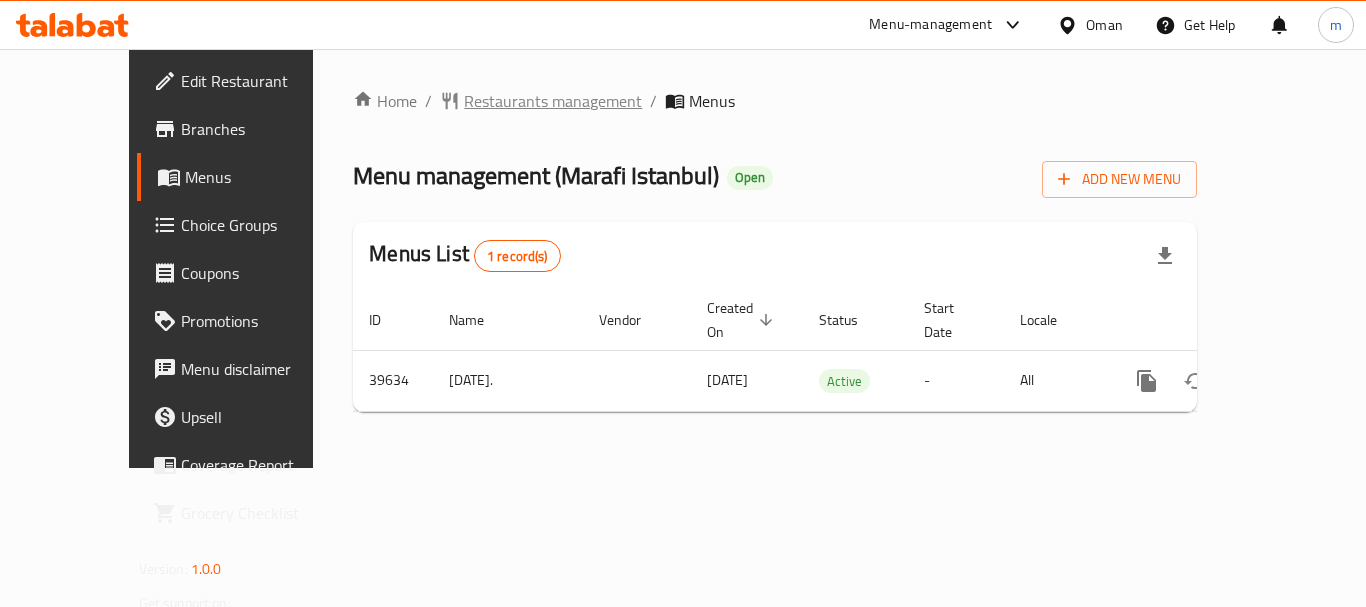 click on "Restaurants management" at bounding box center [553, 101] 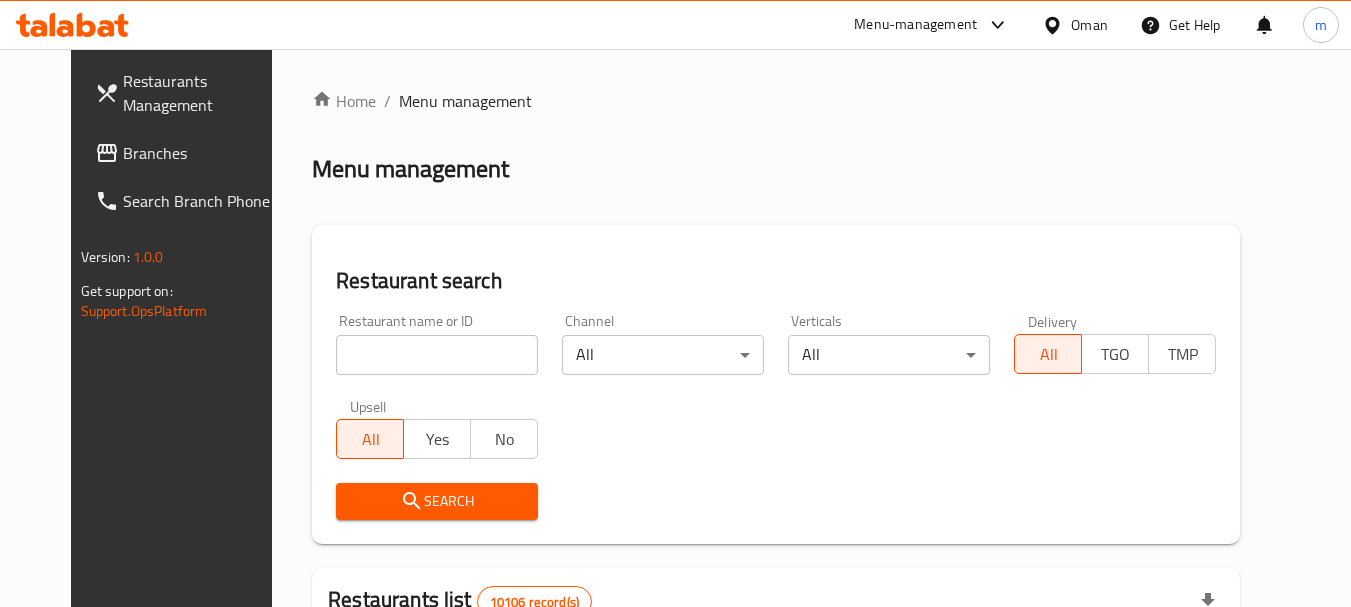 click at bounding box center (675, 303) 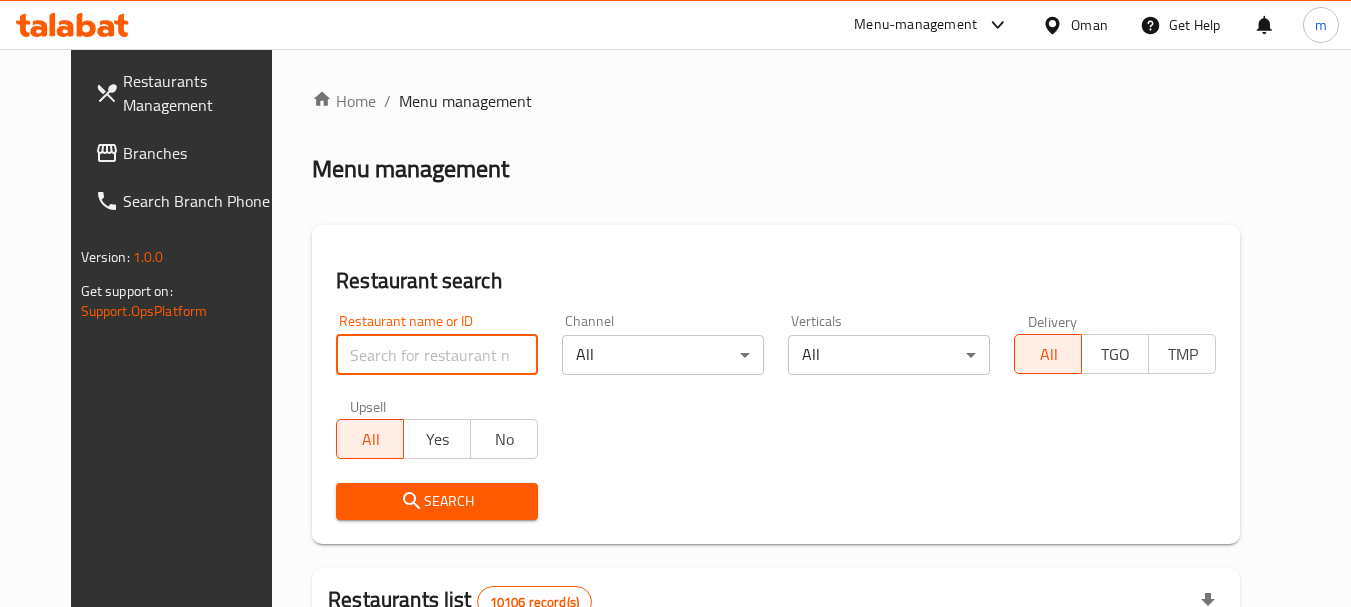 paste on "20658" 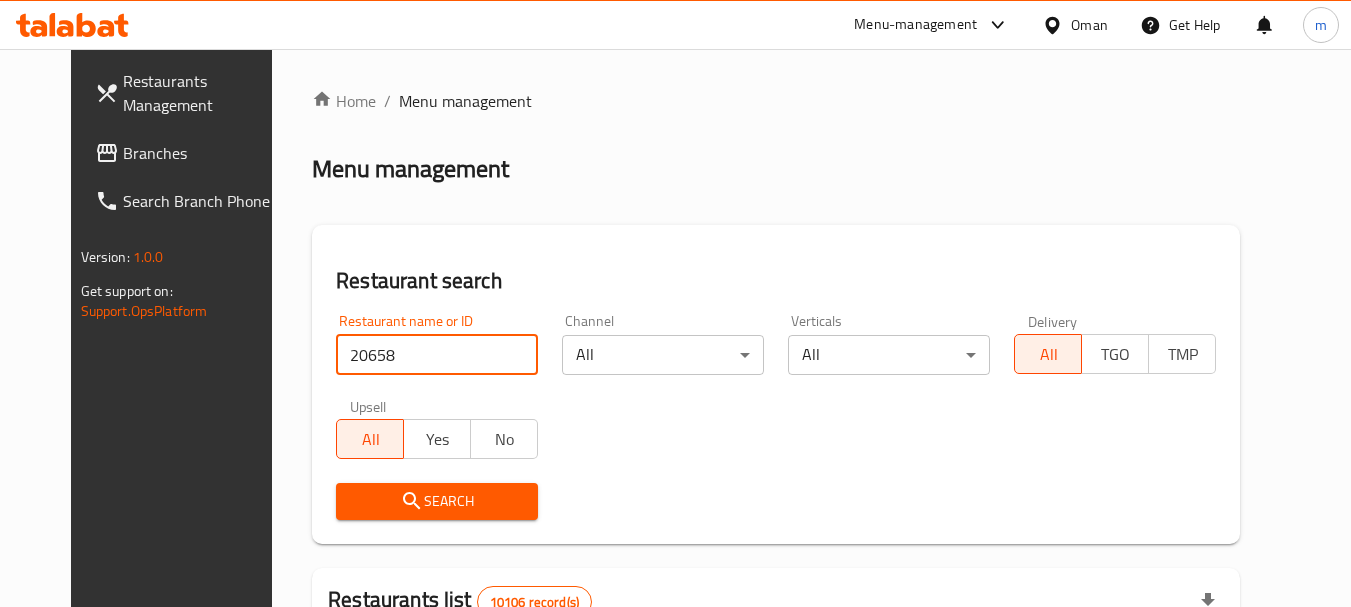 type on "20658" 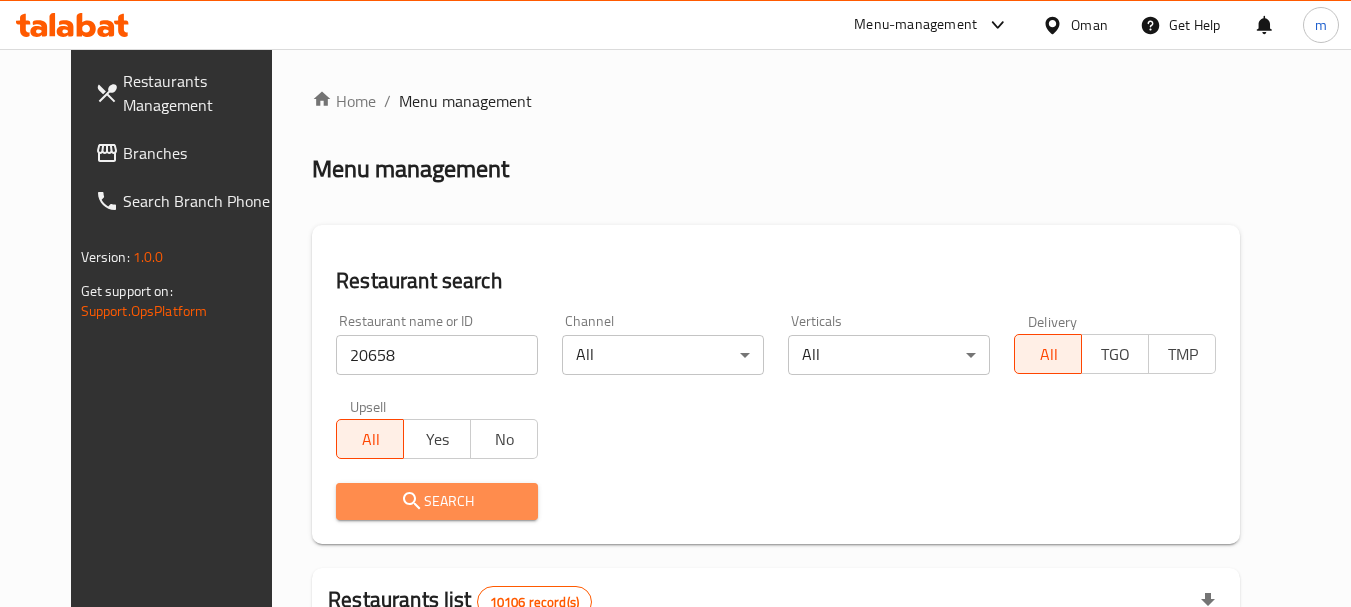 click on "Search" at bounding box center (437, 501) 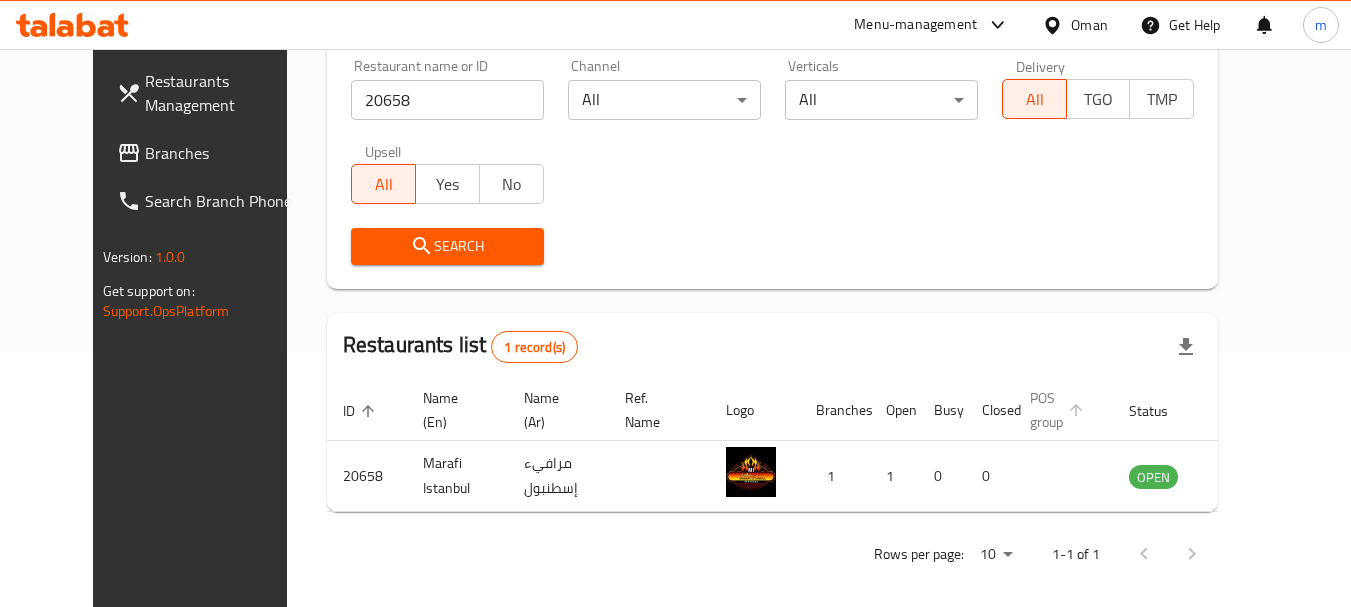 scroll, scrollTop: 268, scrollLeft: 0, axis: vertical 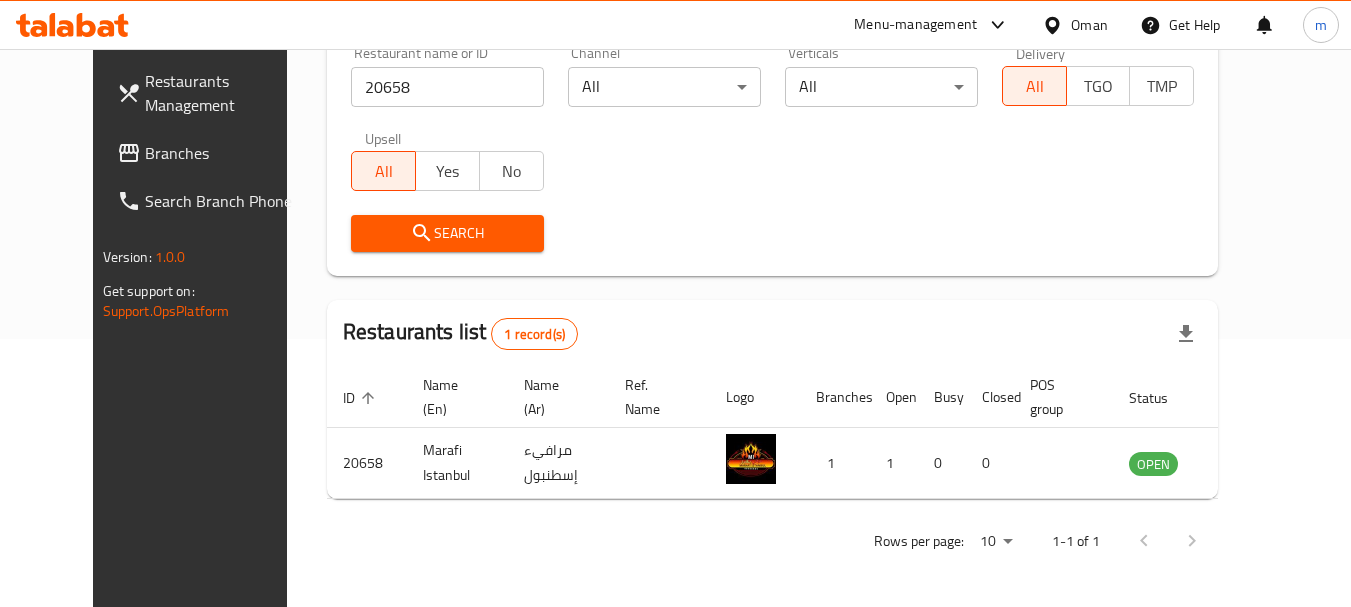 click on "Branches" at bounding box center [224, 153] 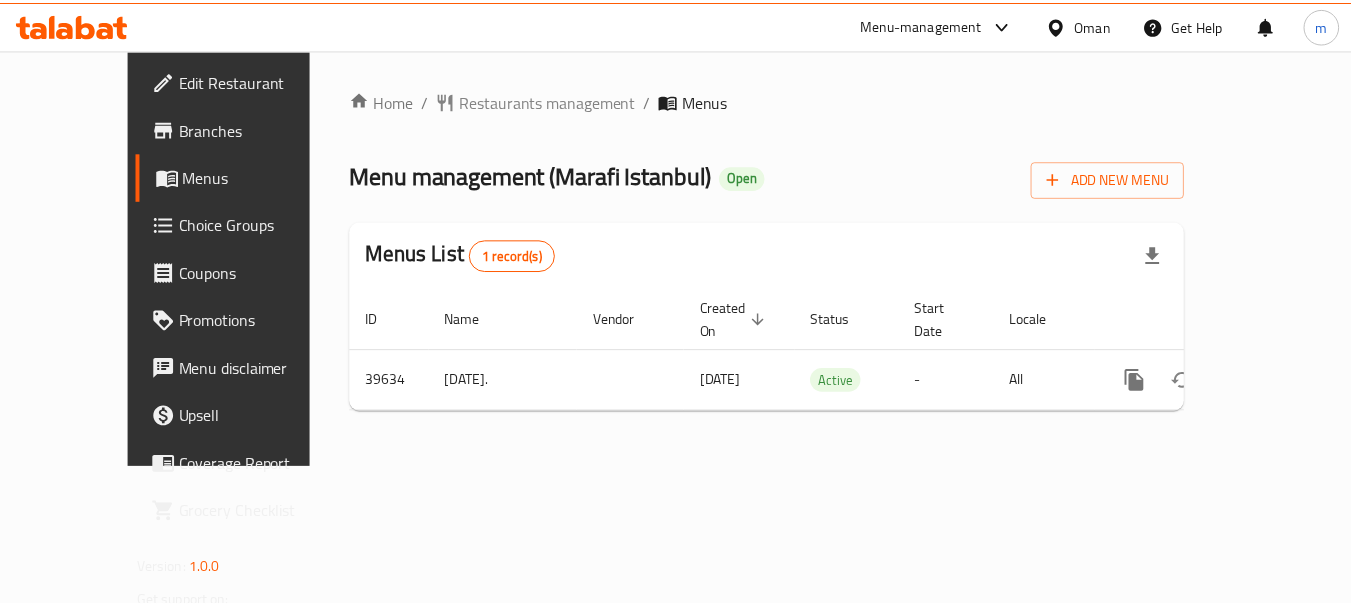 scroll, scrollTop: 0, scrollLeft: 0, axis: both 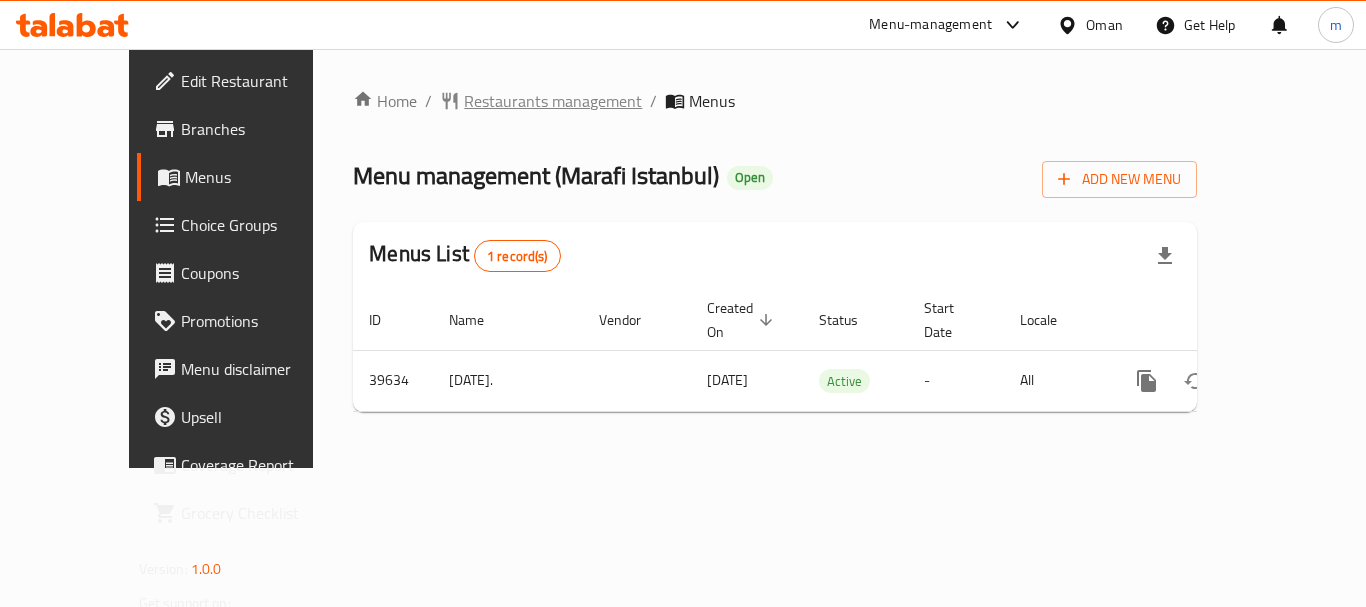 click on "Restaurants management" at bounding box center [553, 101] 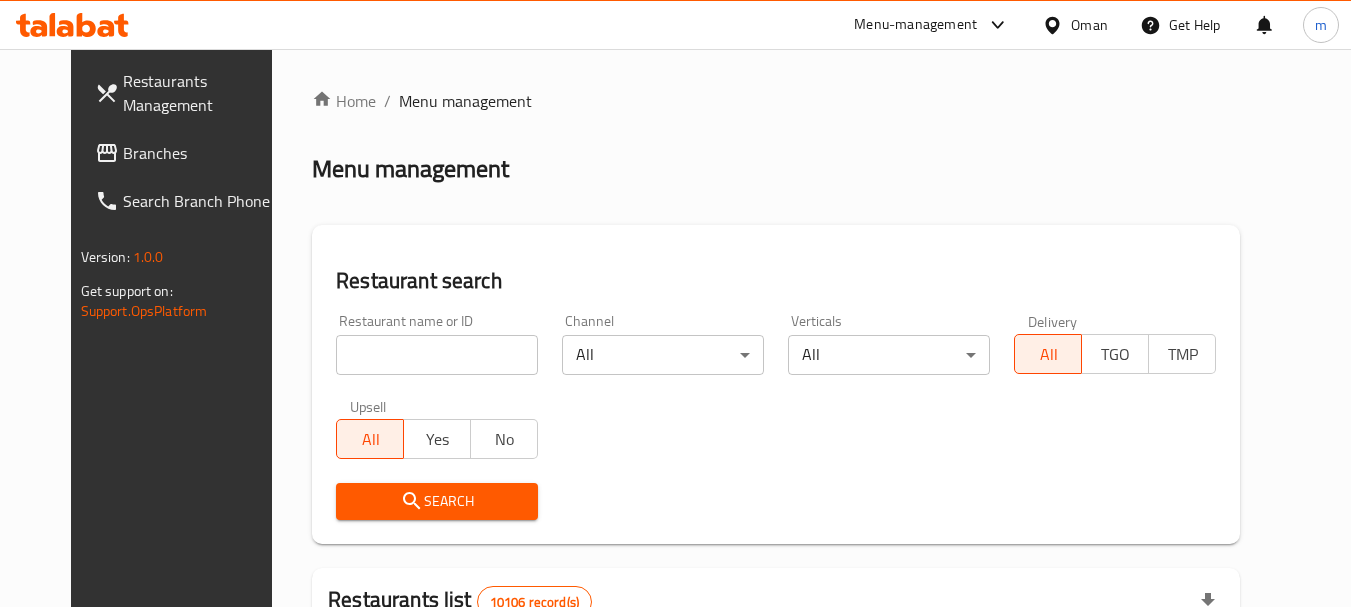 click at bounding box center [675, 303] 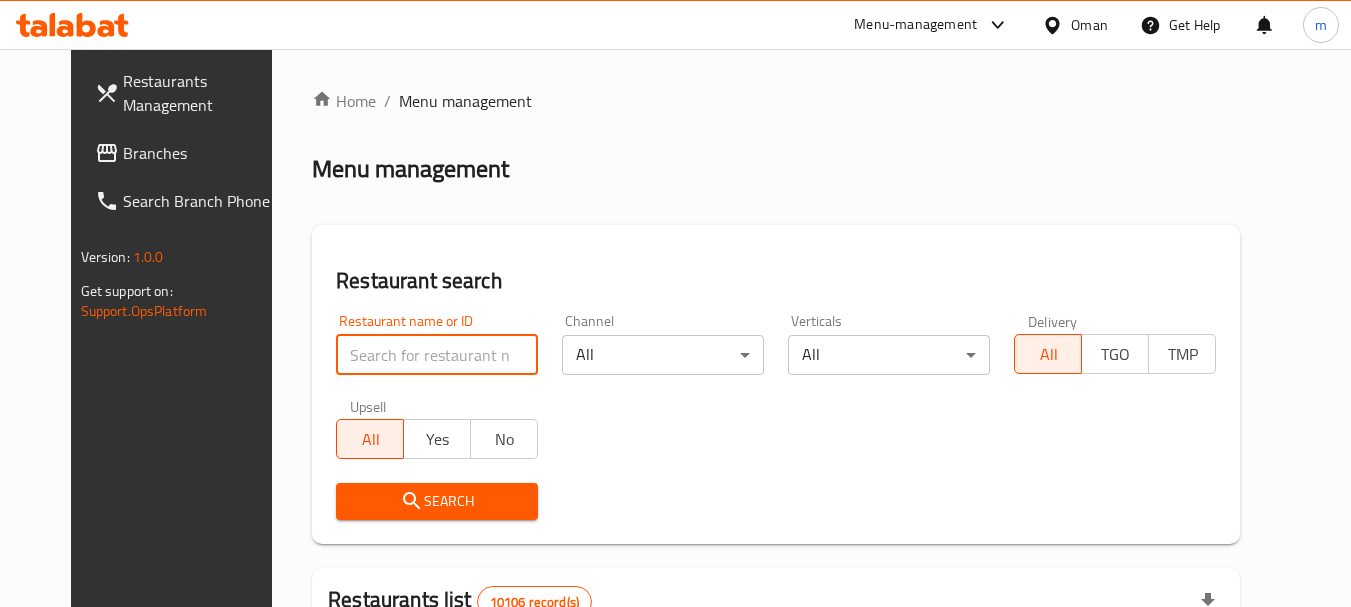 click at bounding box center [437, 355] 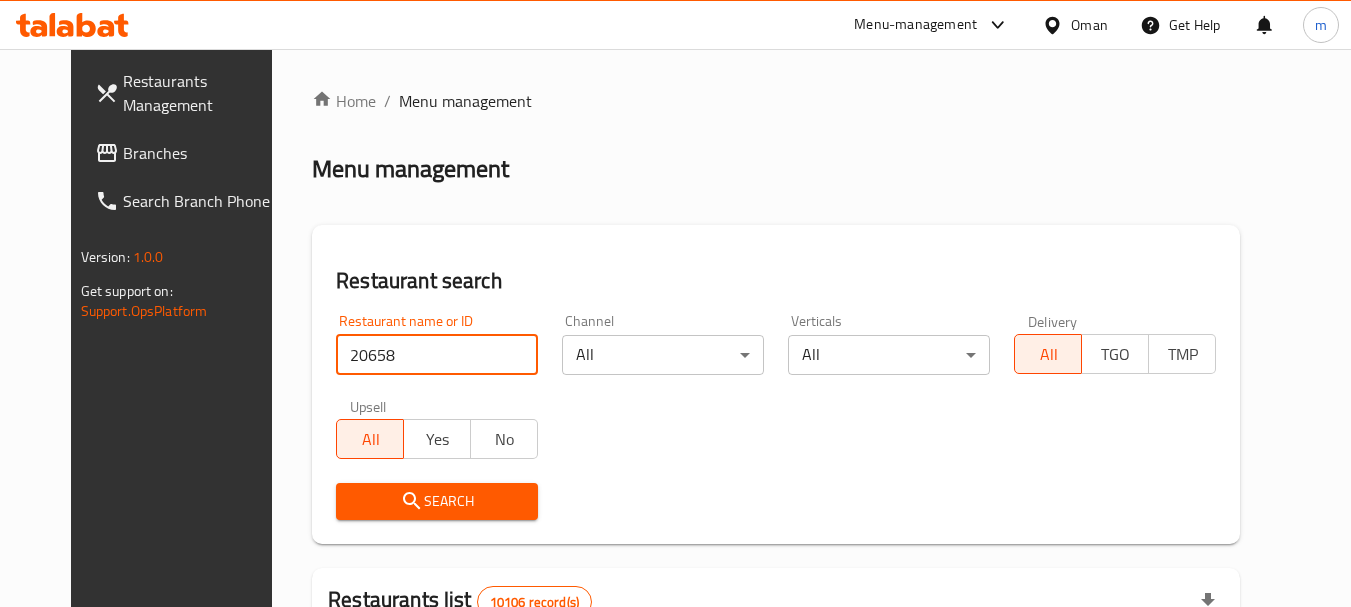 type on "20658" 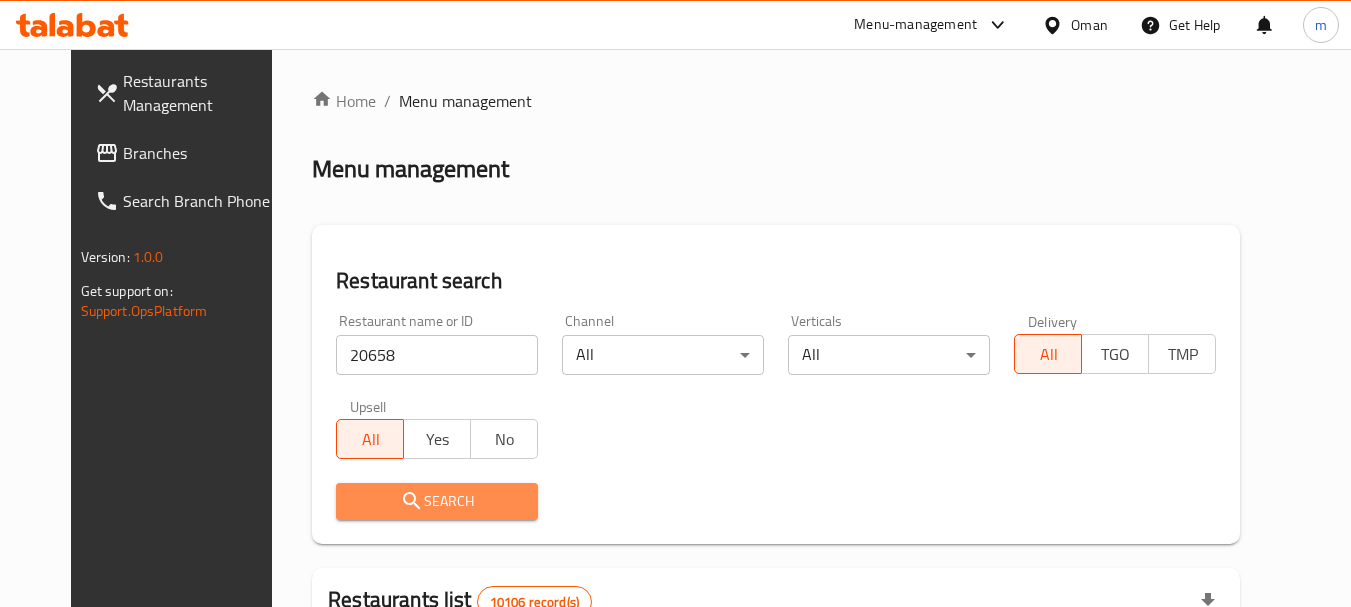 click 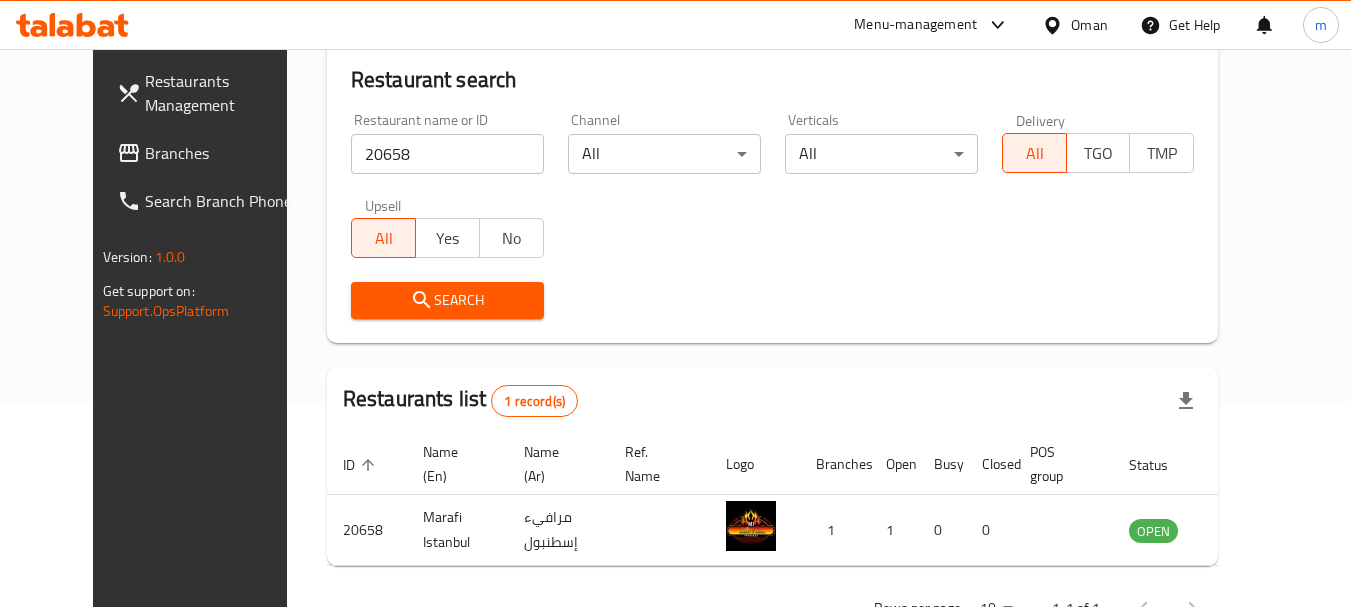scroll, scrollTop: 268, scrollLeft: 0, axis: vertical 